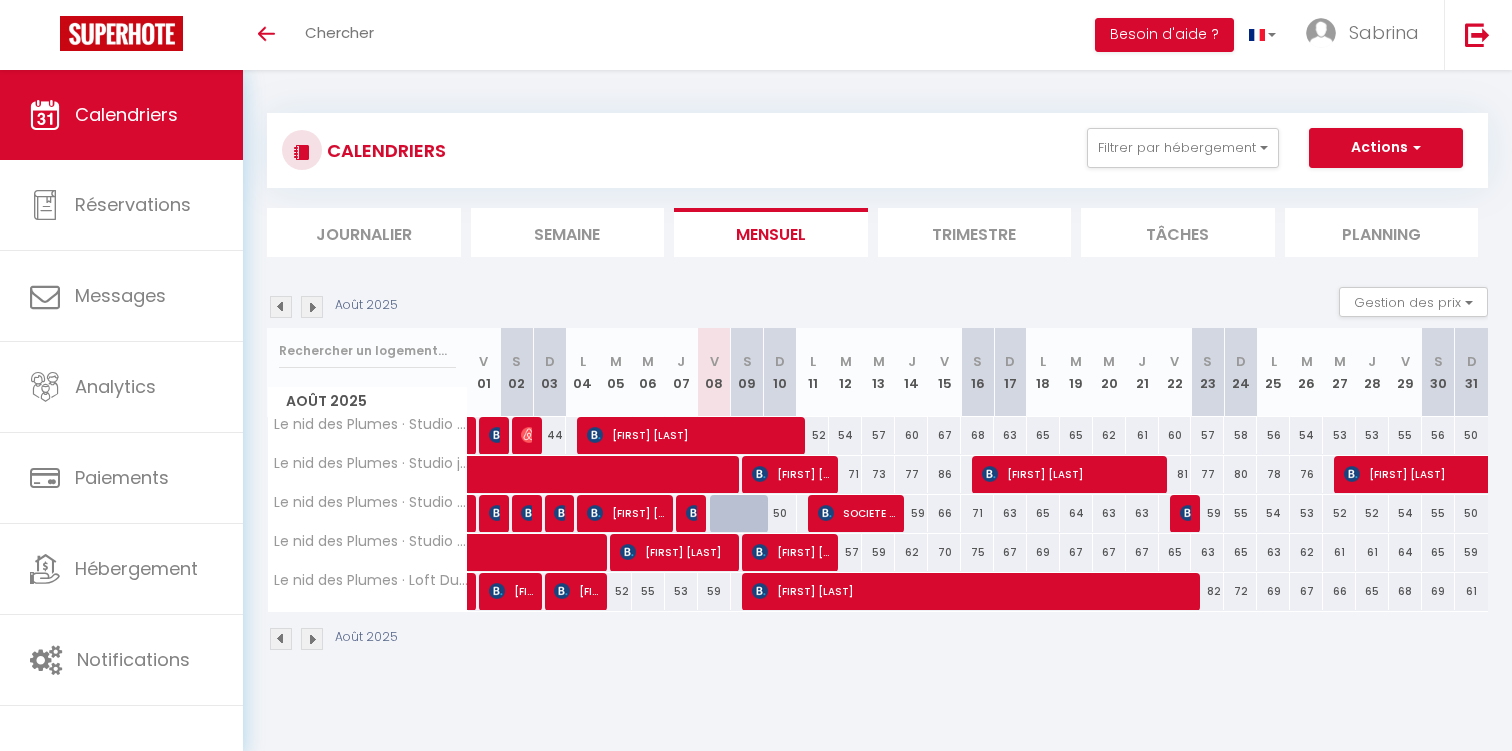 select 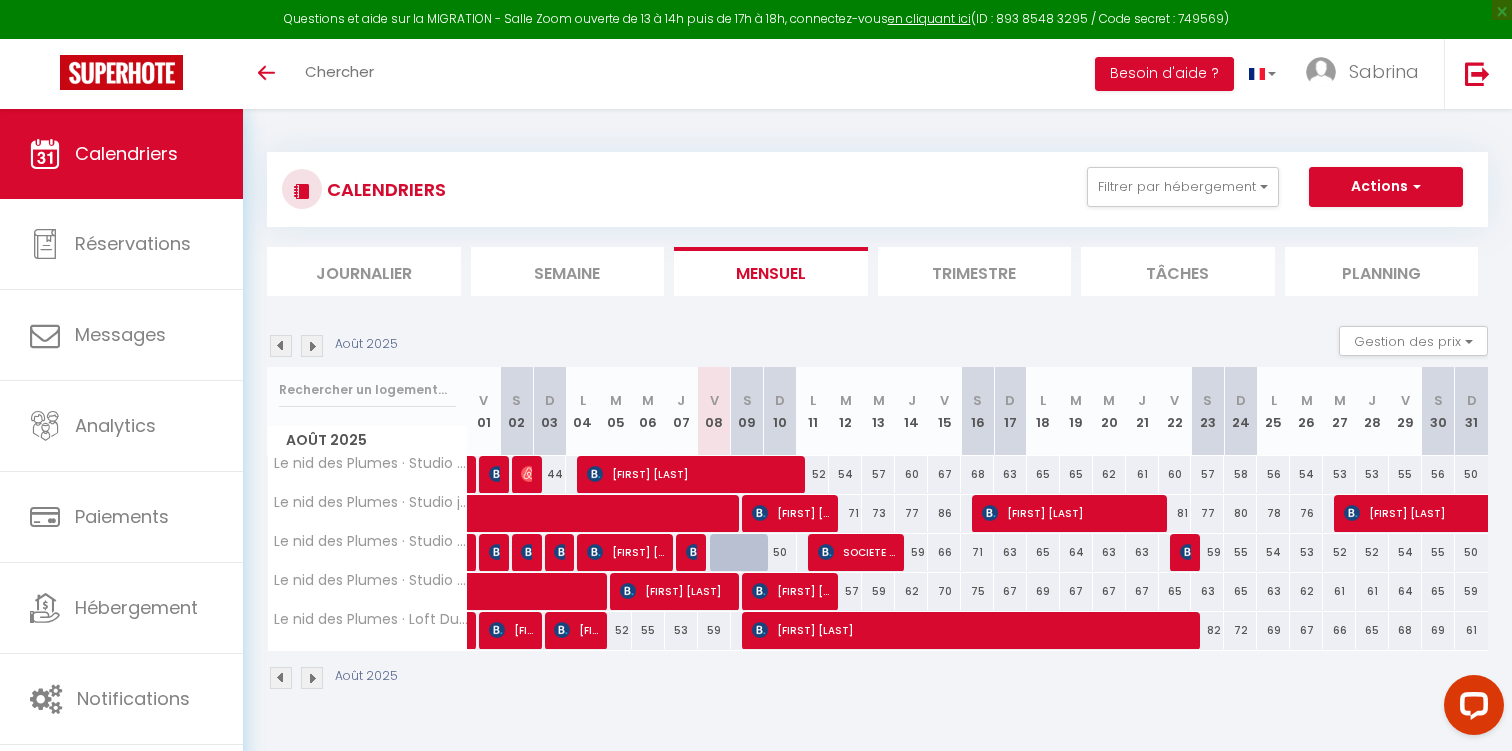 scroll, scrollTop: 0, scrollLeft: 0, axis: both 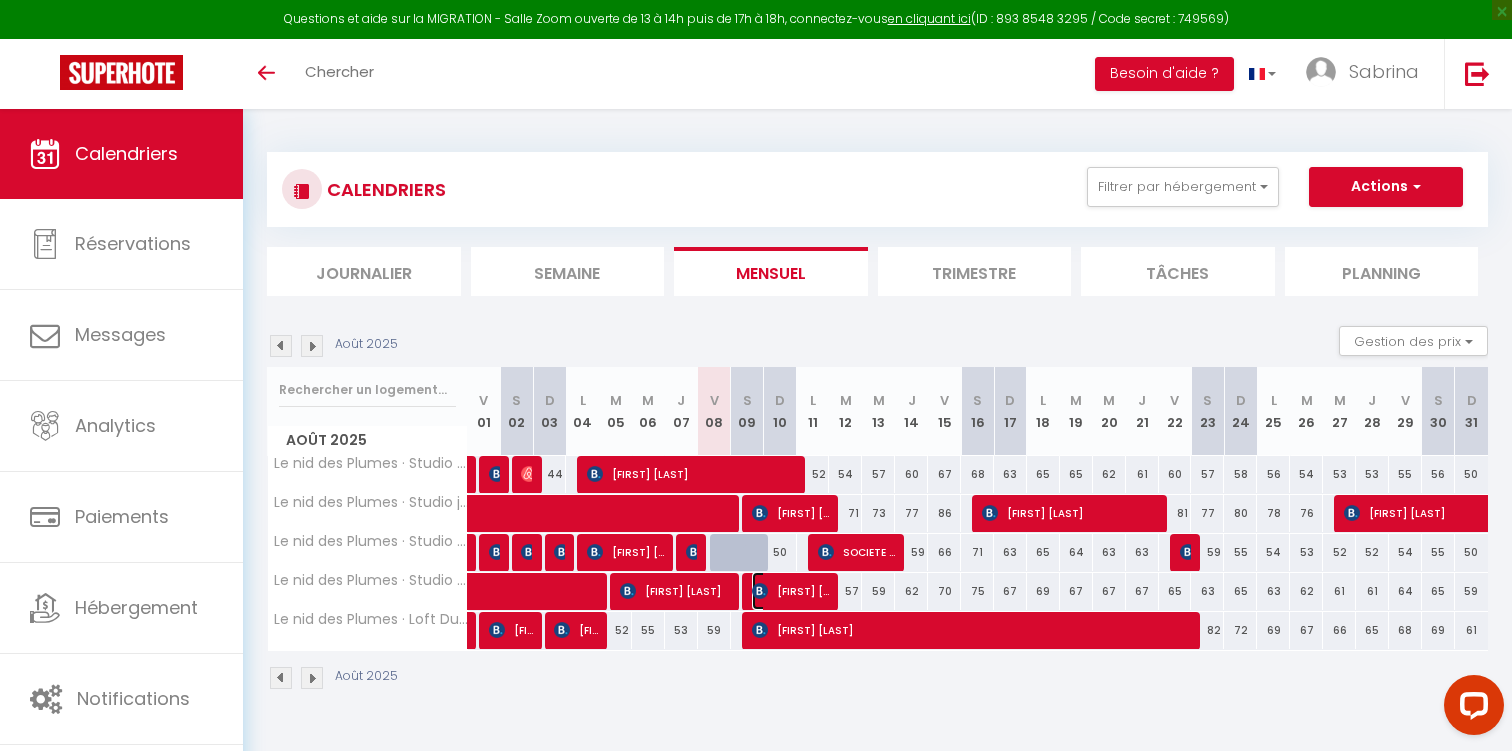 click on "[FIRST] [LAST]" at bounding box center [790, 591] 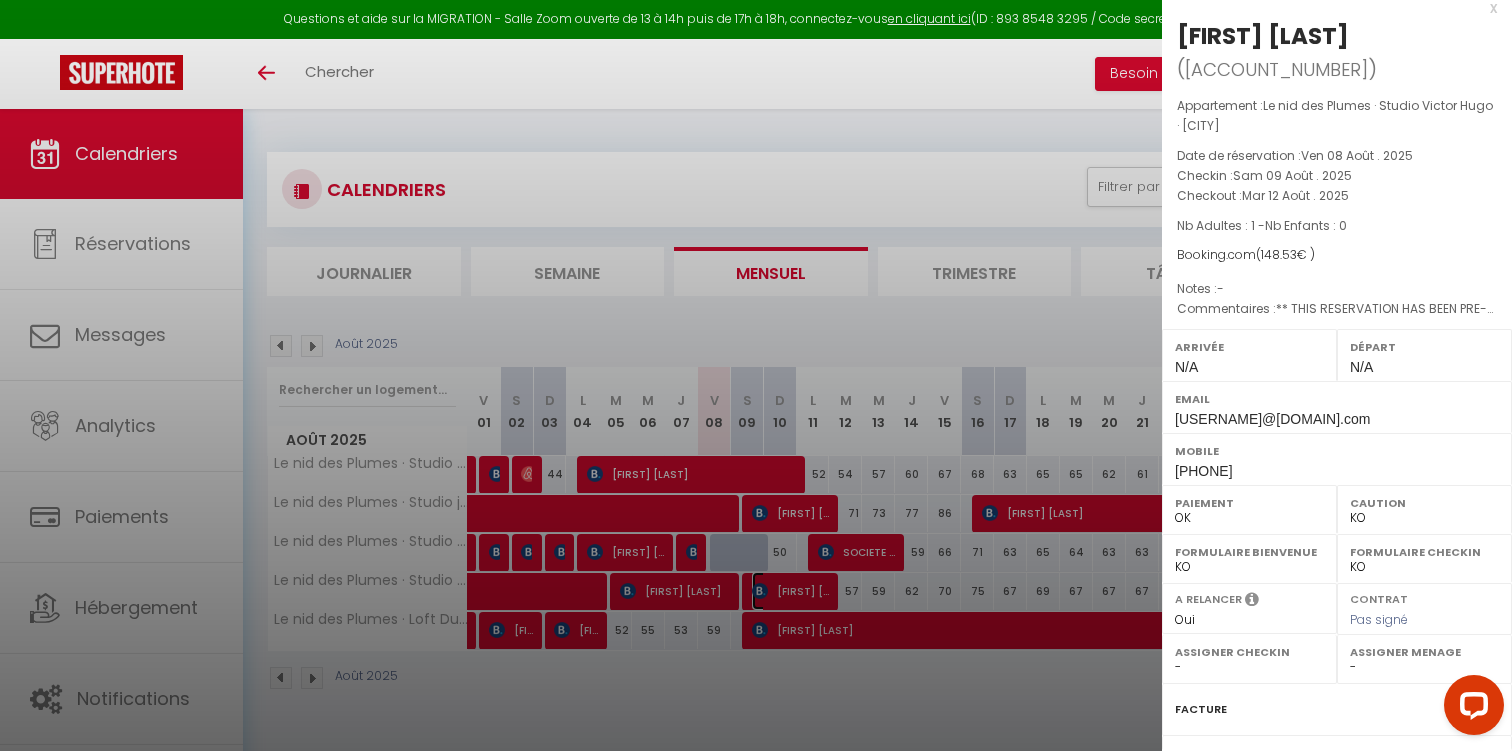 scroll, scrollTop: 18, scrollLeft: 0, axis: vertical 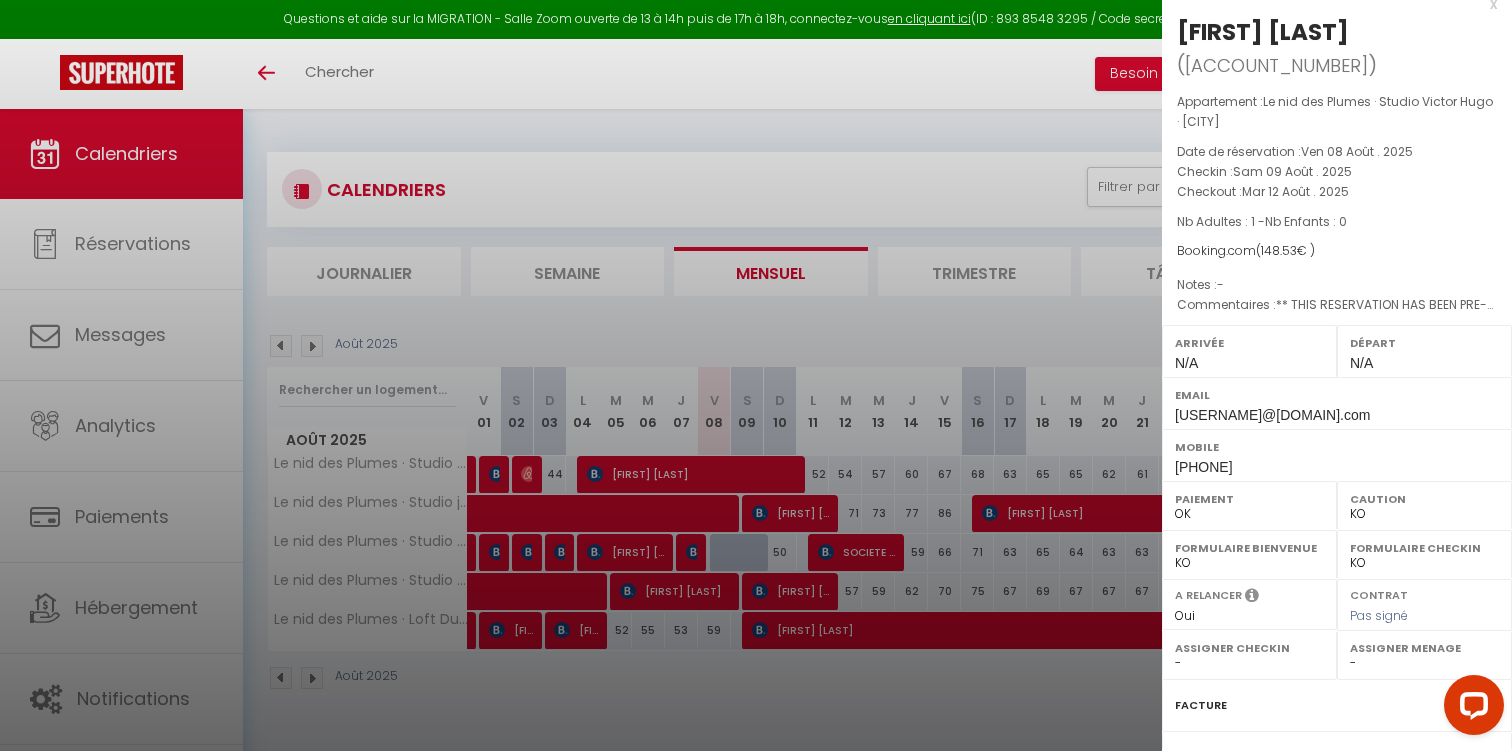 click on "x" at bounding box center (1329, 4) 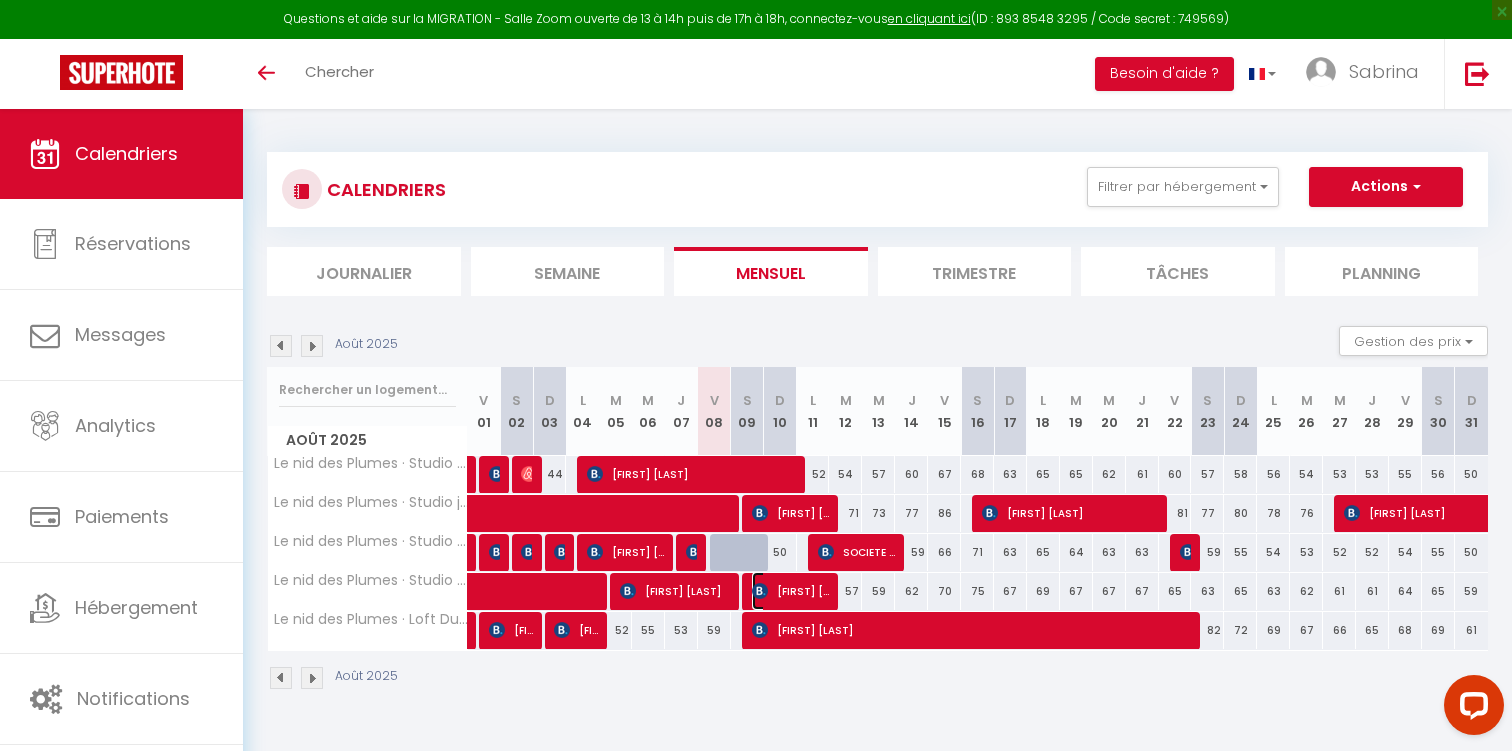 click on "[FIRST] [LAST]" at bounding box center [790, 591] 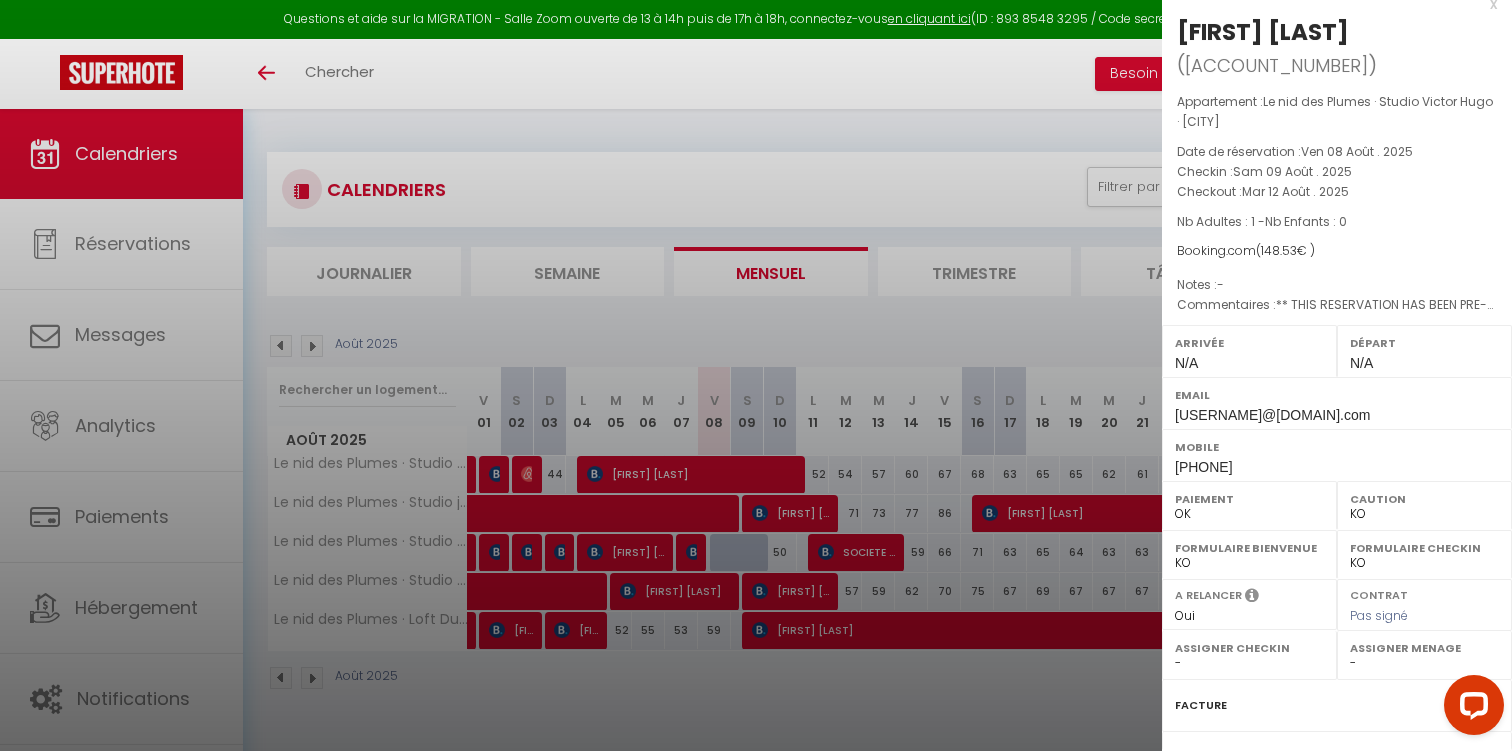 click at bounding box center [756, 375] 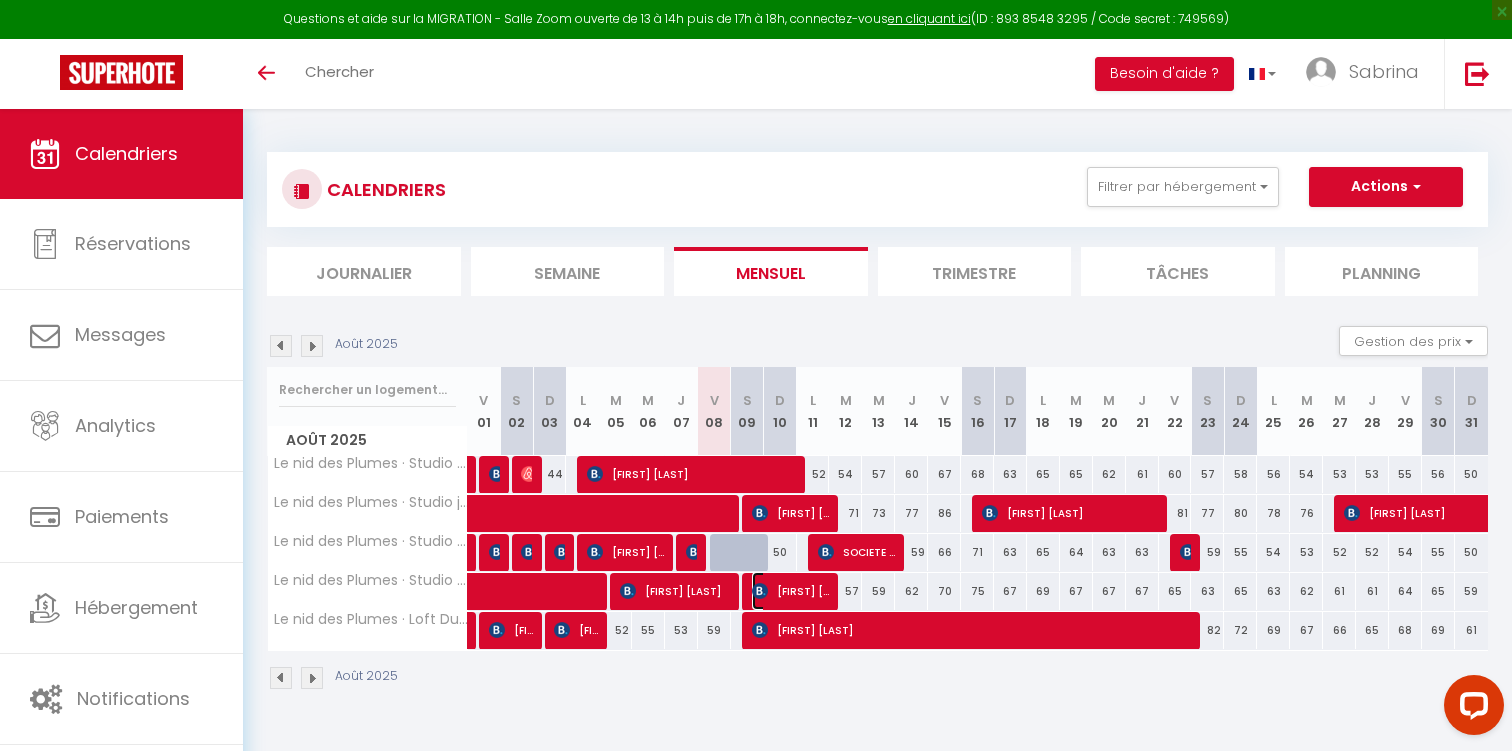 click on "[FIRST] [LAST]" at bounding box center (790, 591) 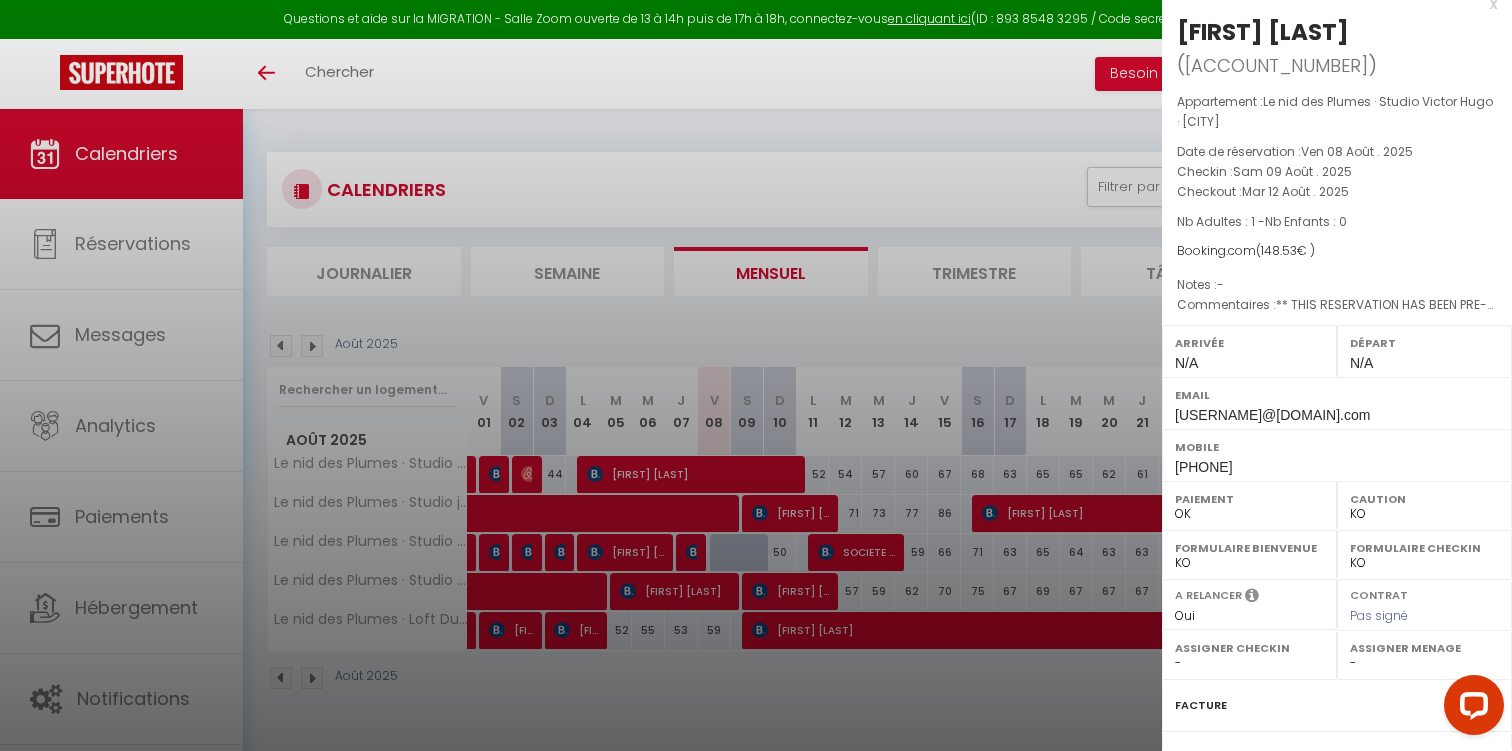 click on "x" at bounding box center (1329, 4) 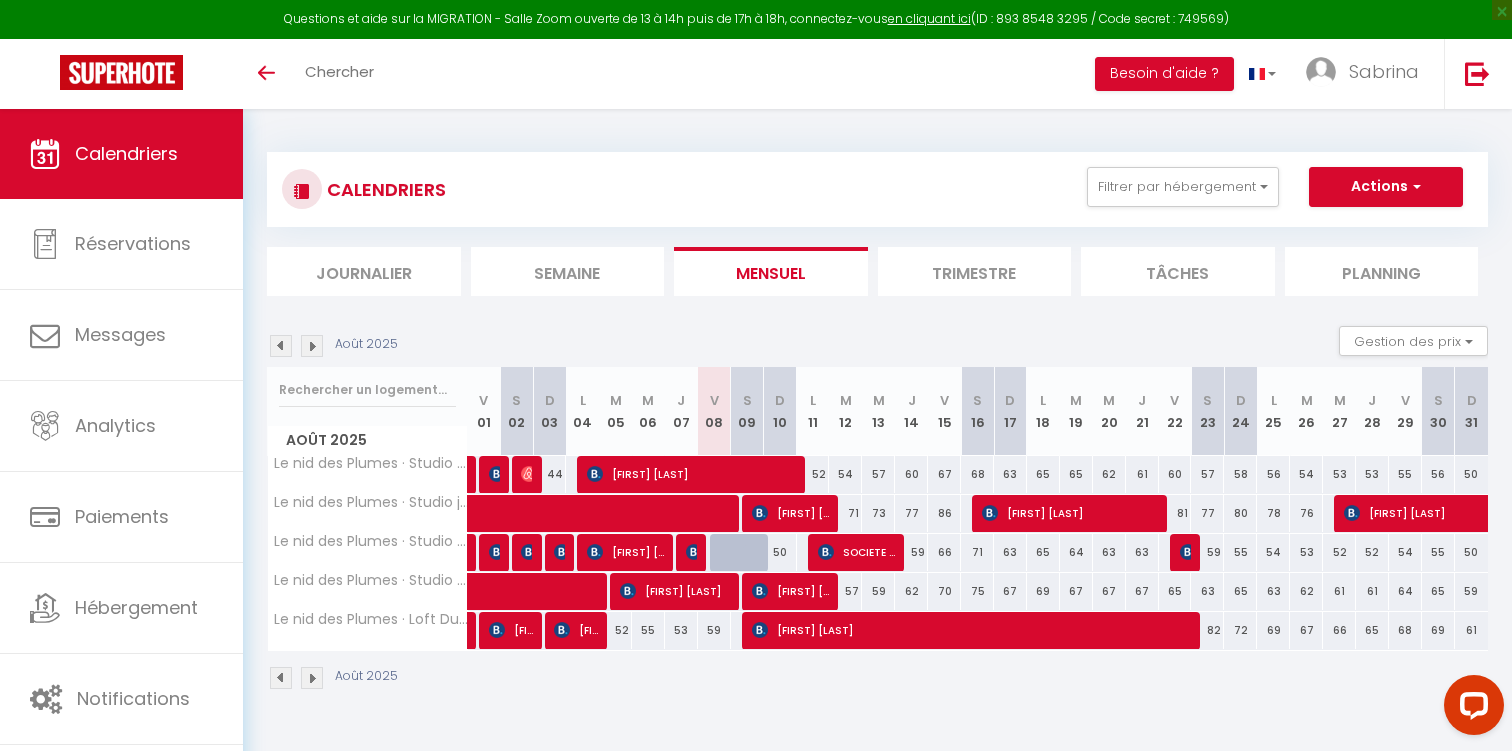 click at bounding box center [726, 553] 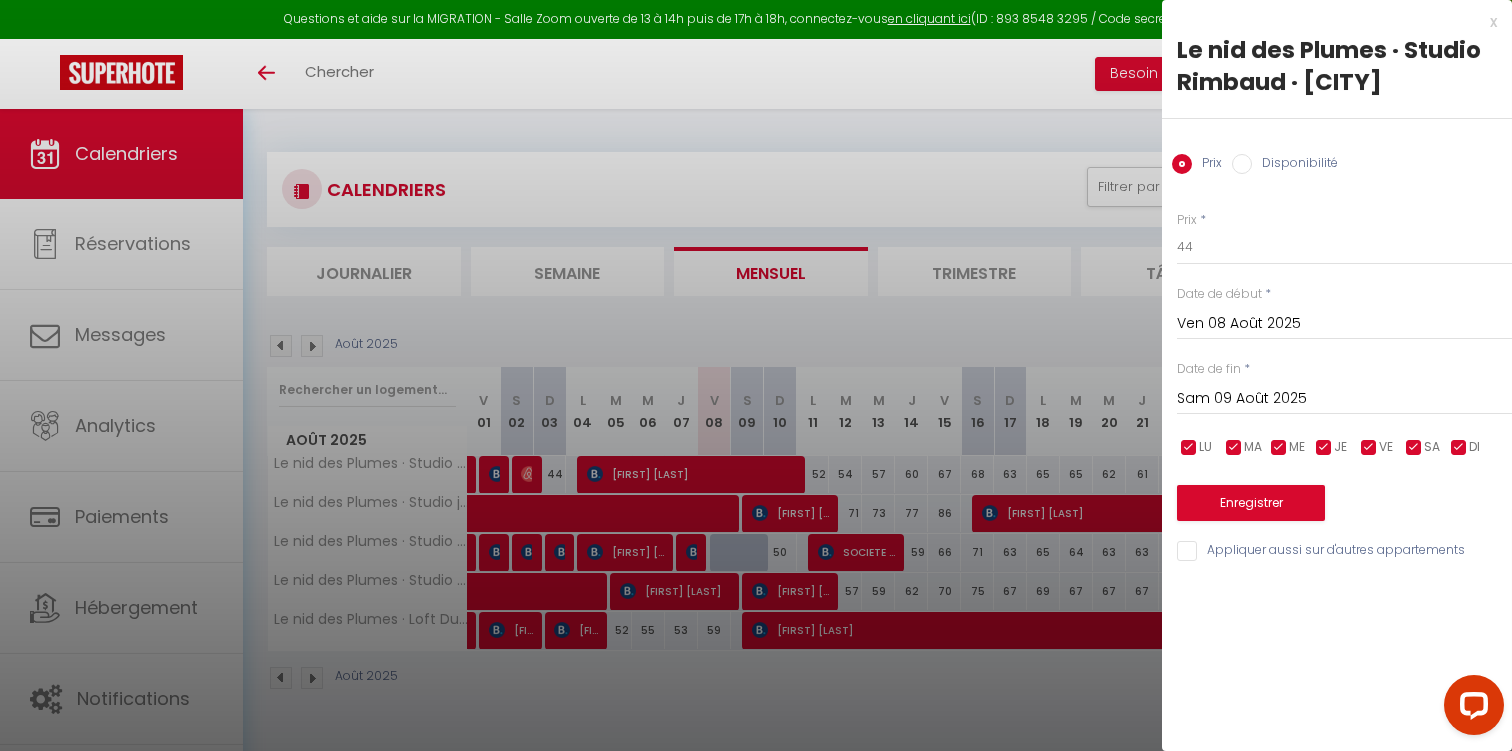 click on "Disponibilité" at bounding box center (1242, 164) 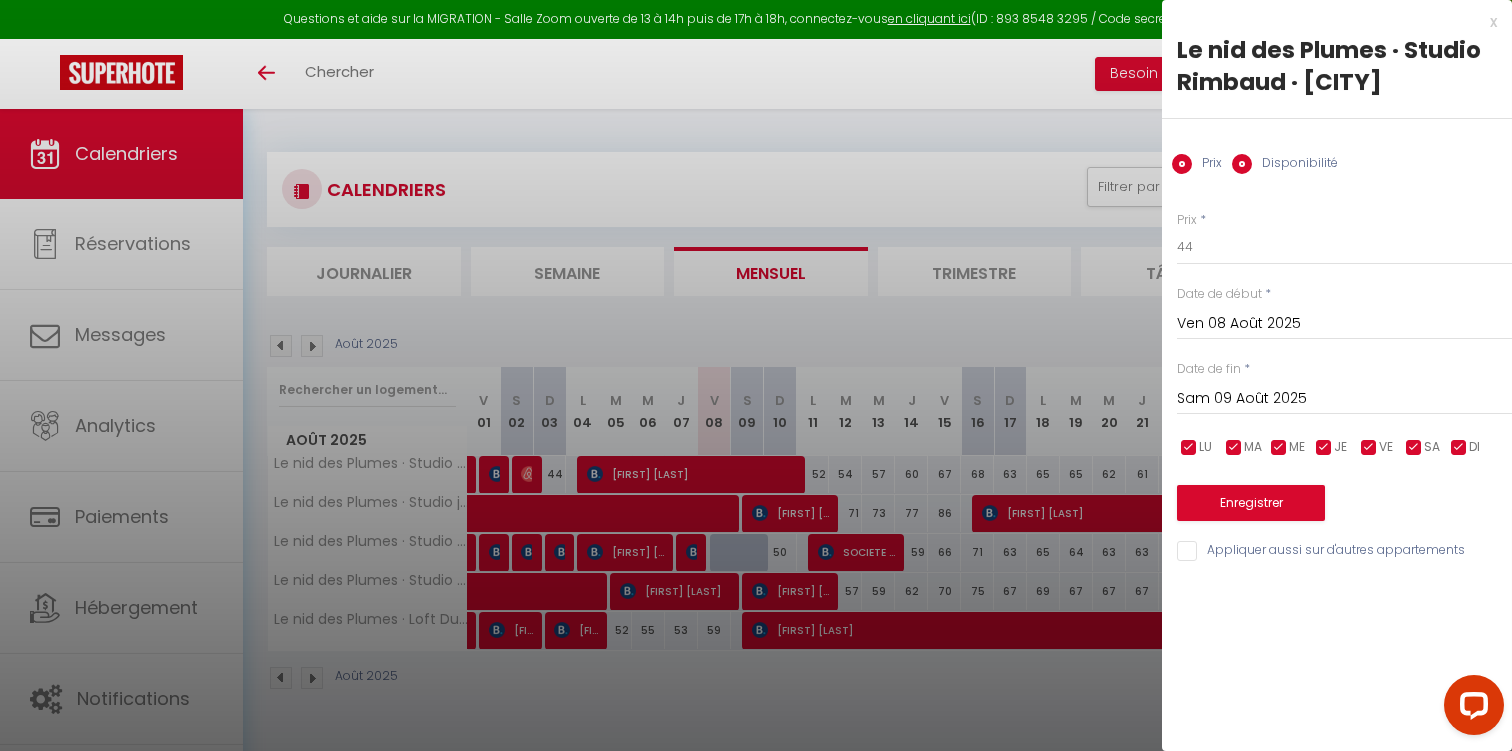 radio on "false" 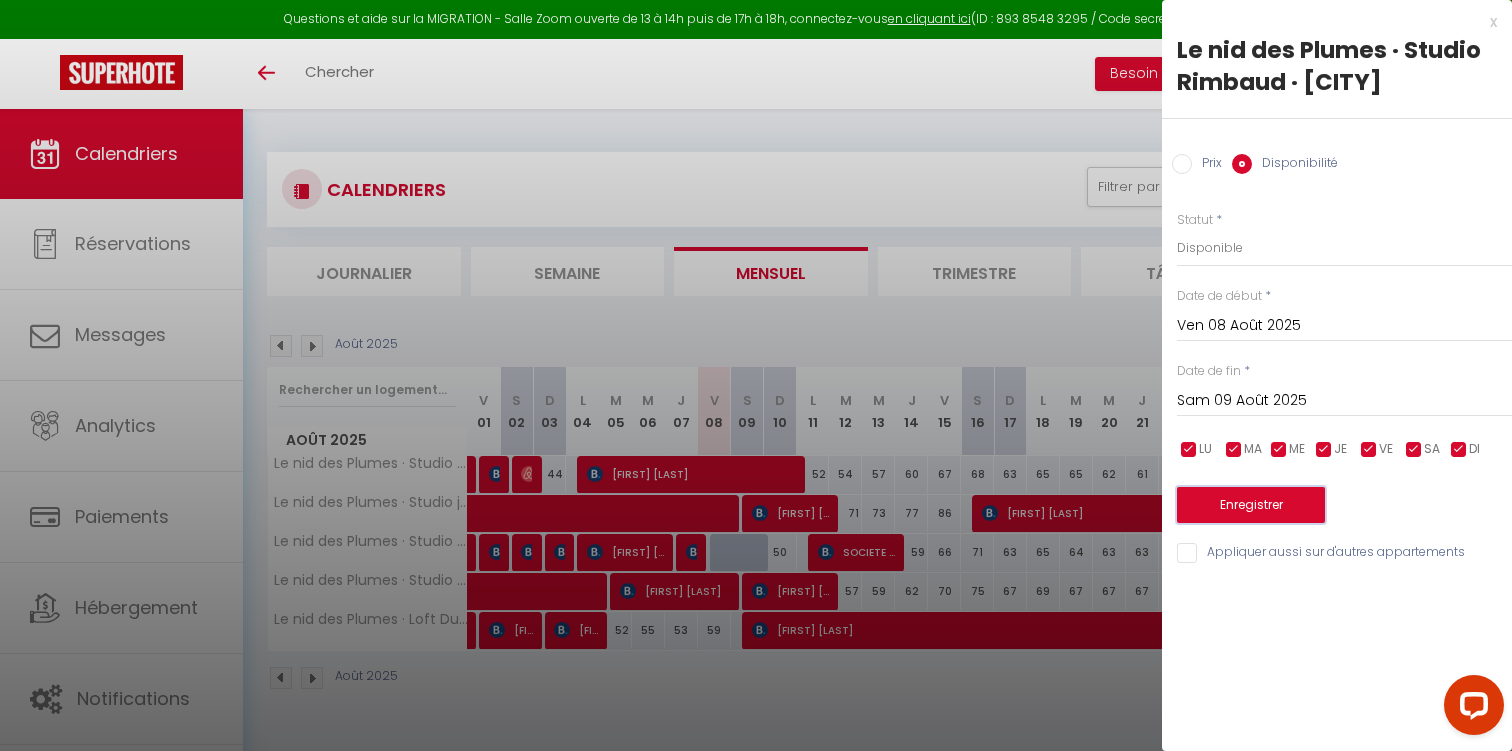 click on "Enregistrer" at bounding box center (1251, 505) 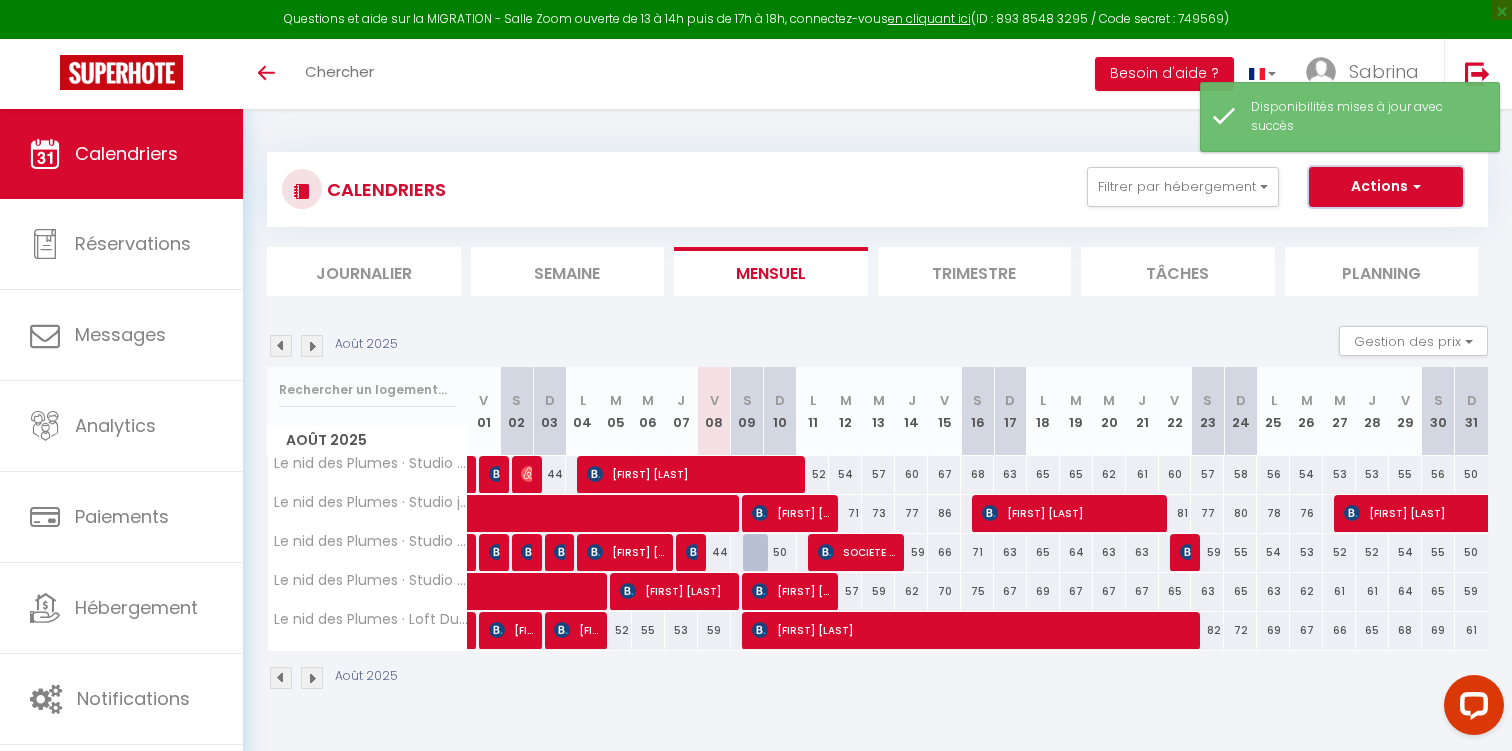 click on "Actions" at bounding box center (1386, 187) 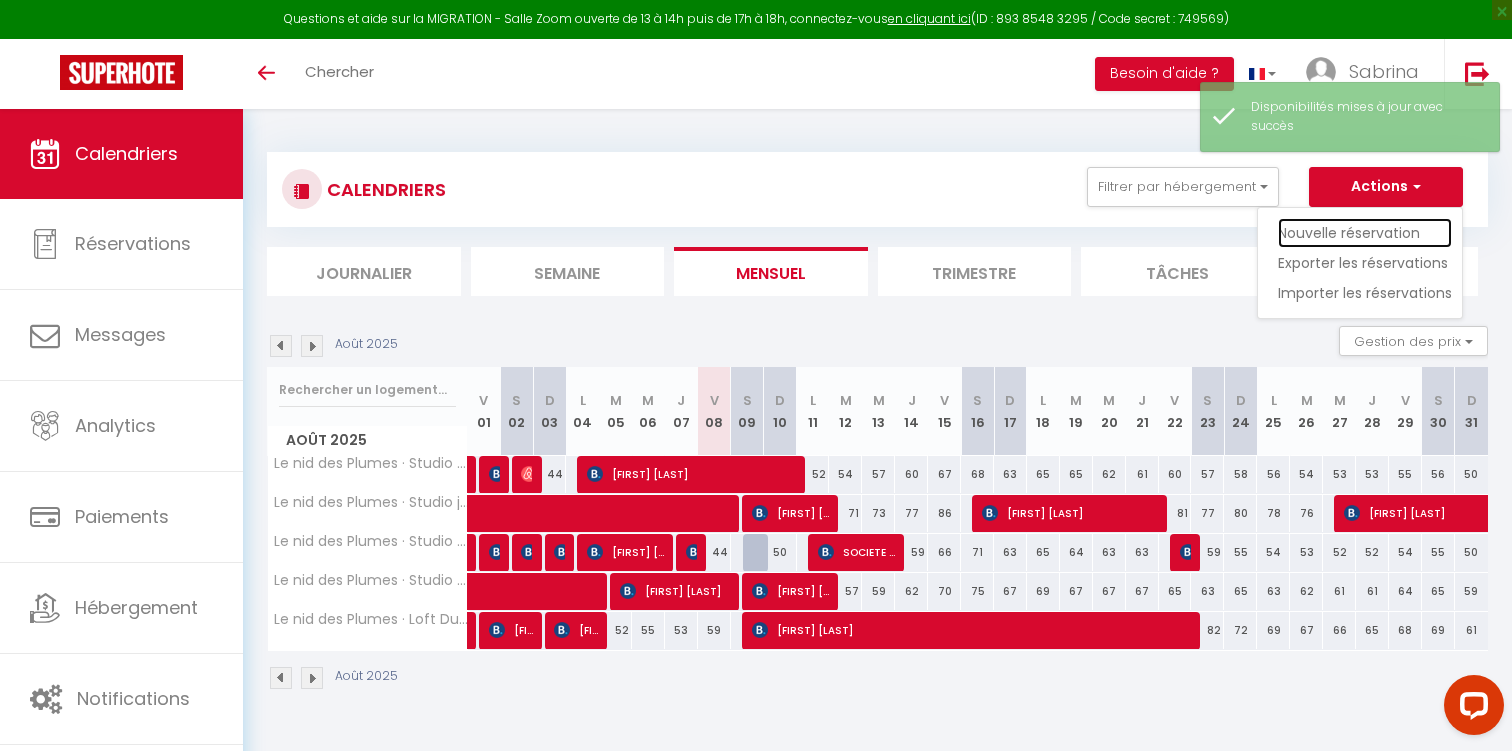 click on "Nouvelle réservation" at bounding box center [1365, 233] 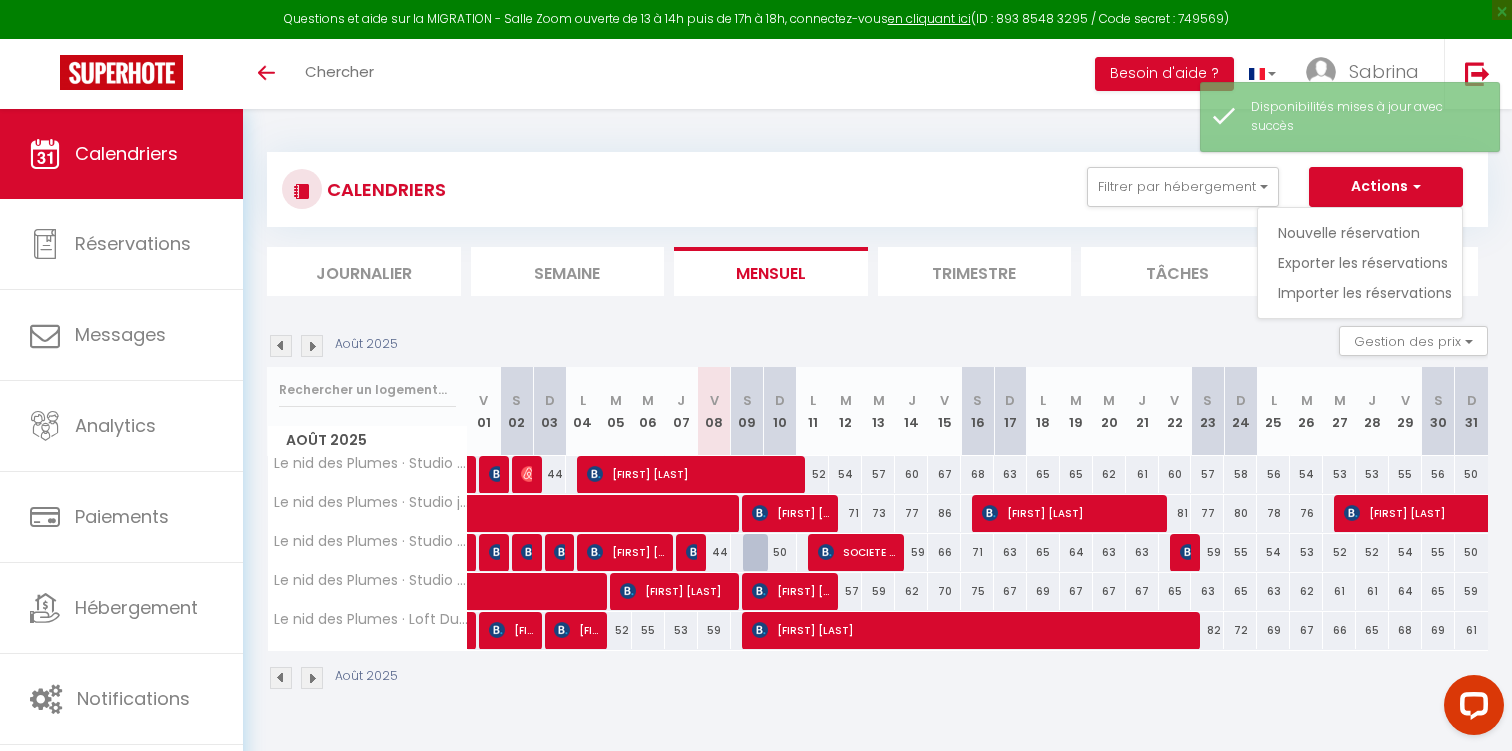 select 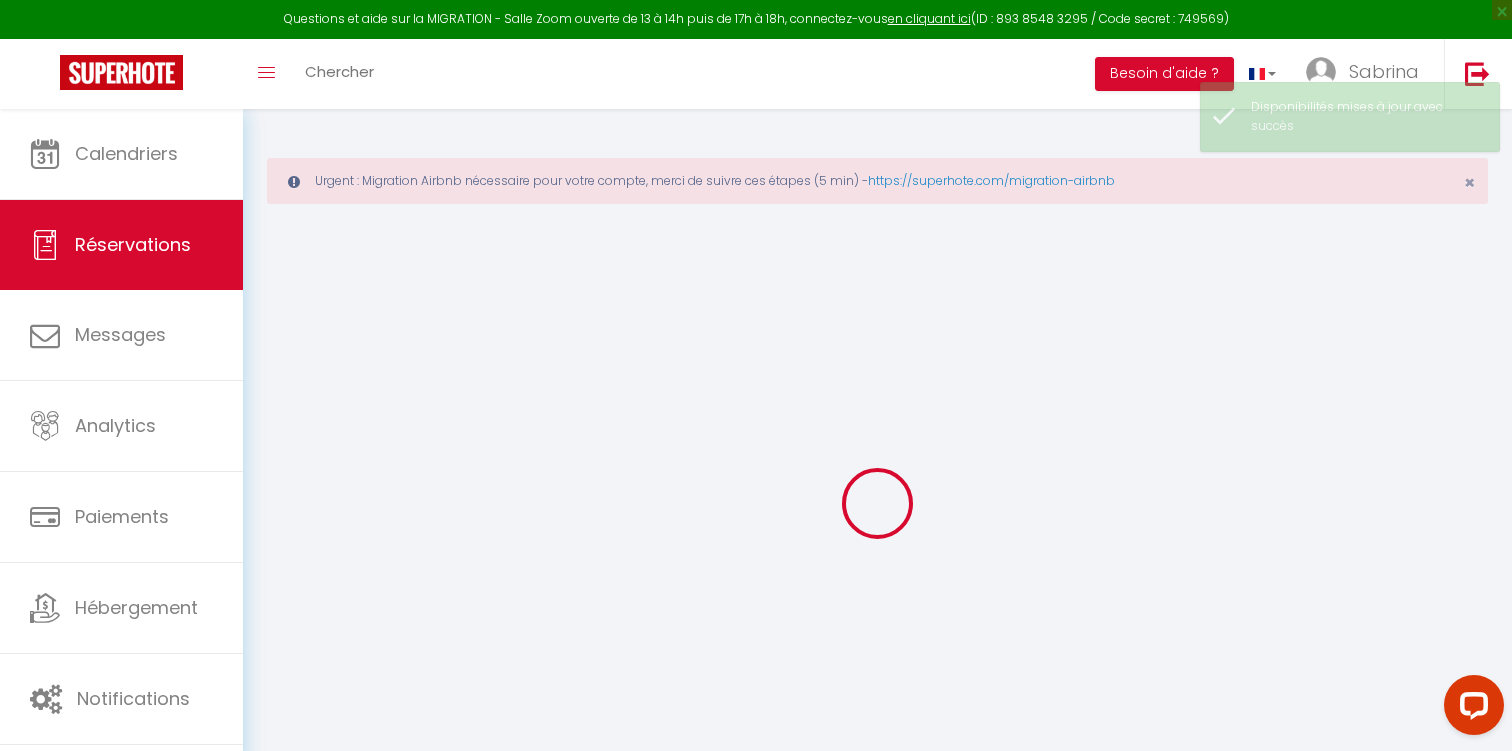 select 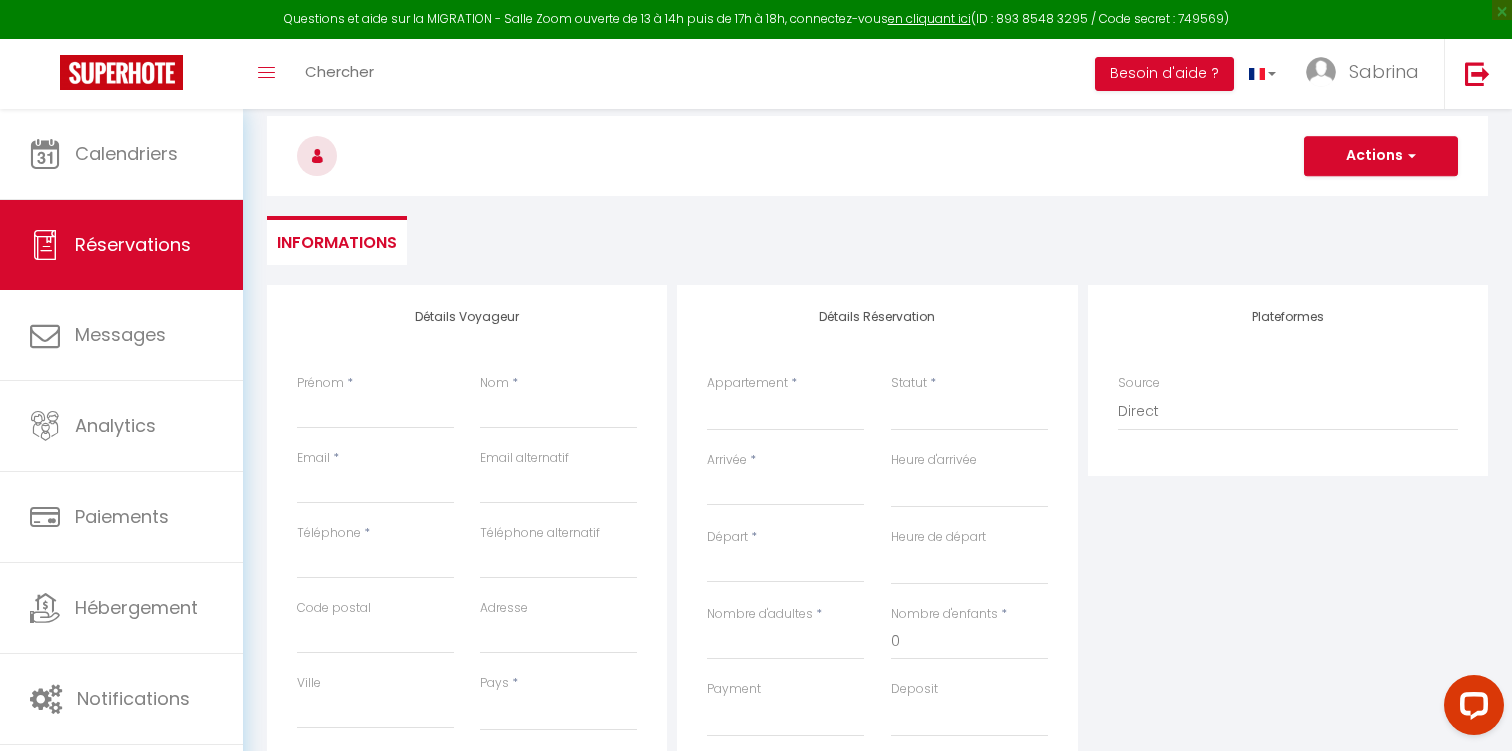 scroll, scrollTop: 173, scrollLeft: 0, axis: vertical 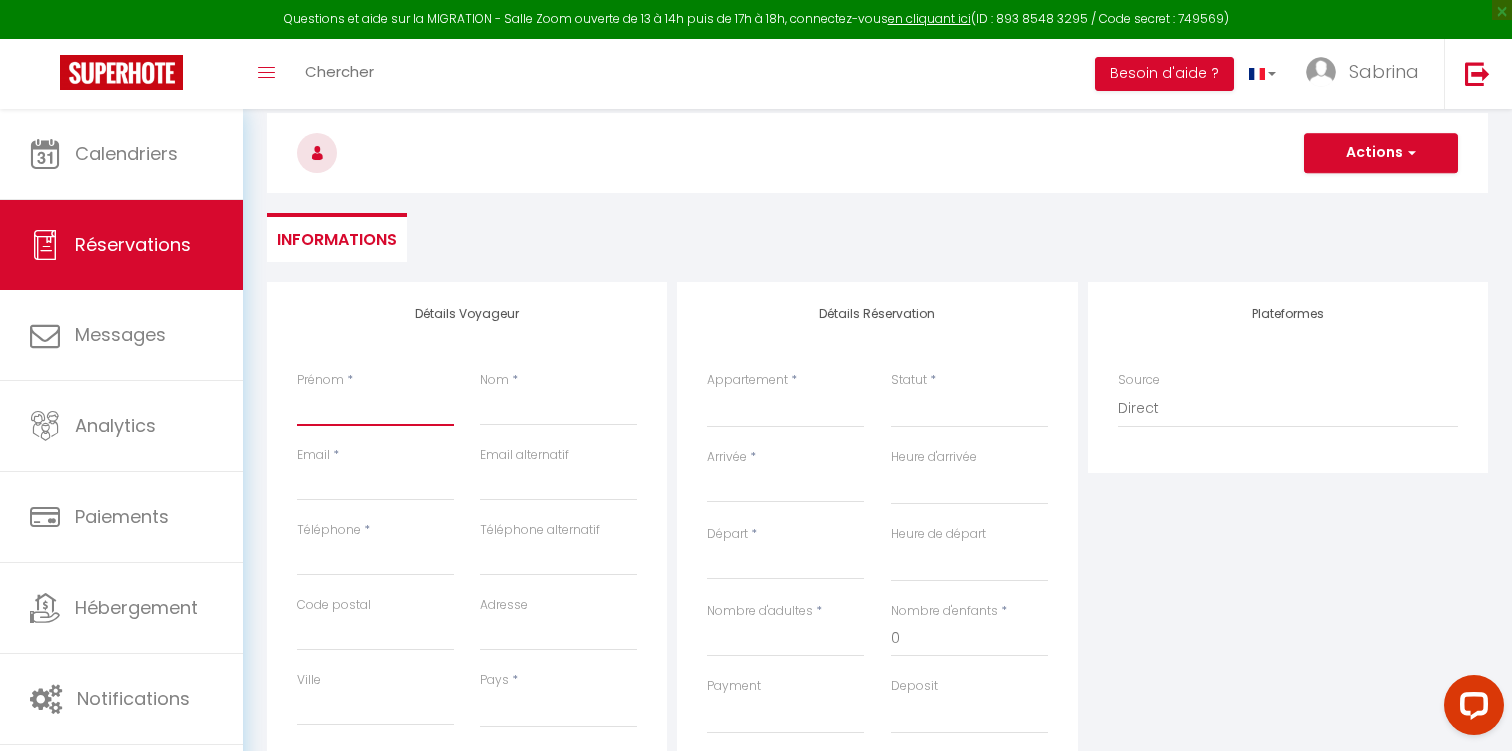 click on "Prénom" at bounding box center (375, 408) 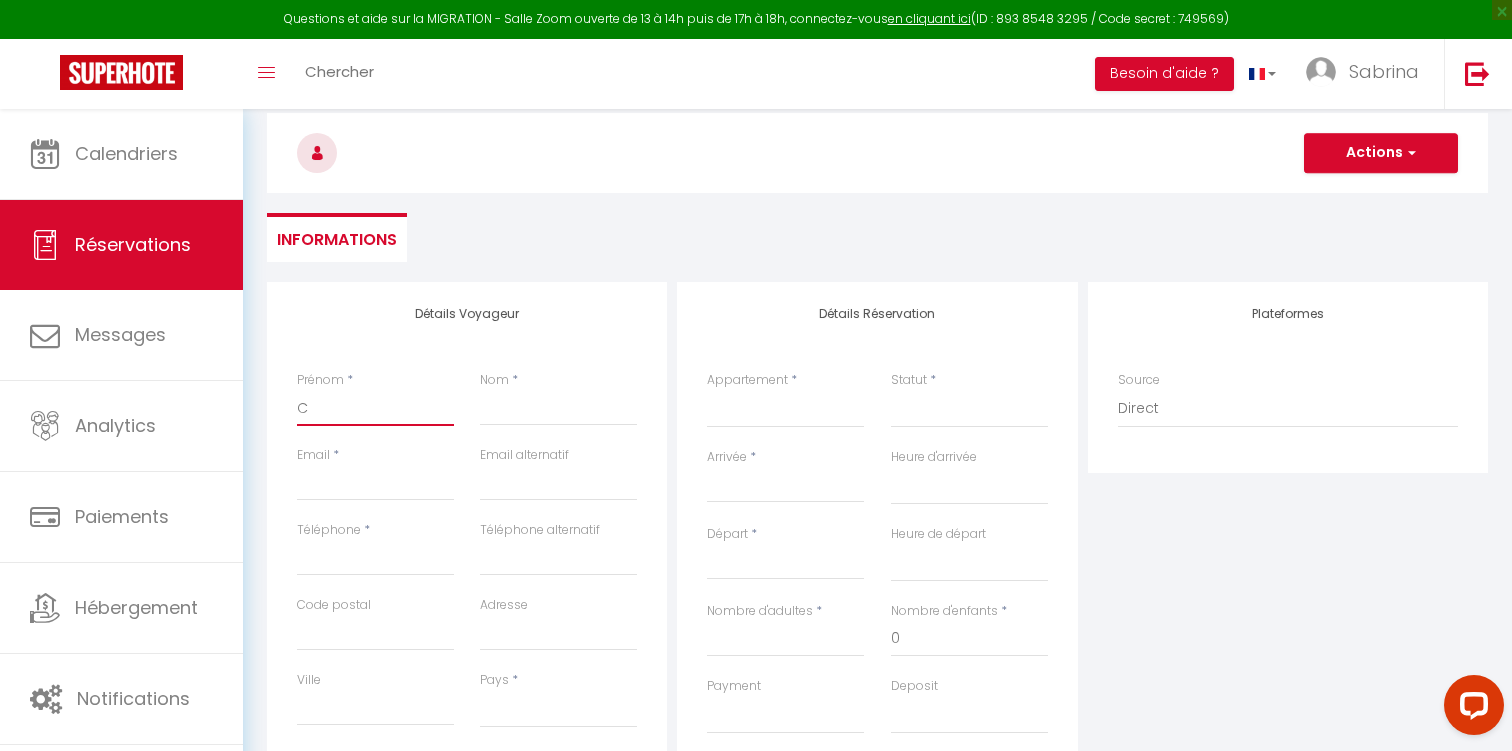 select 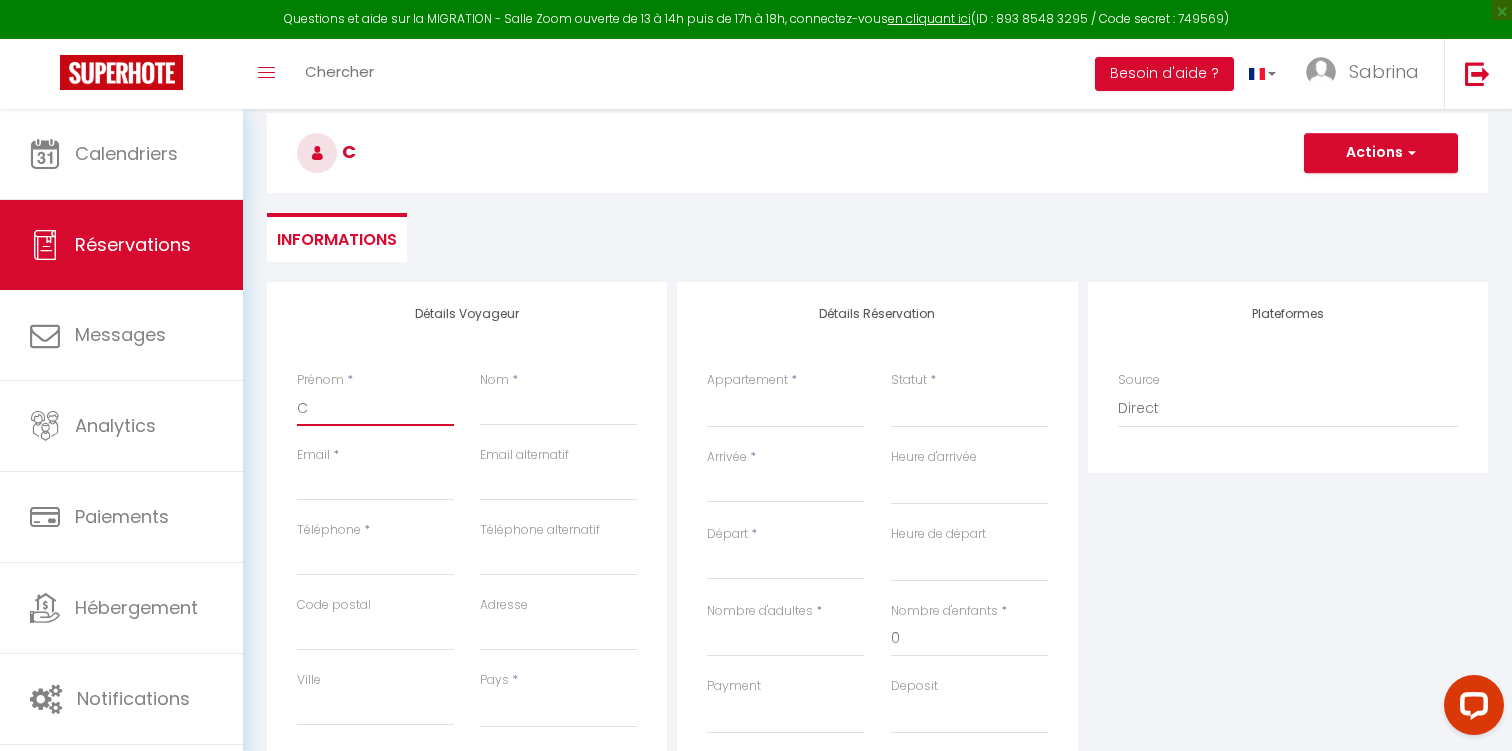 type on "Ch" 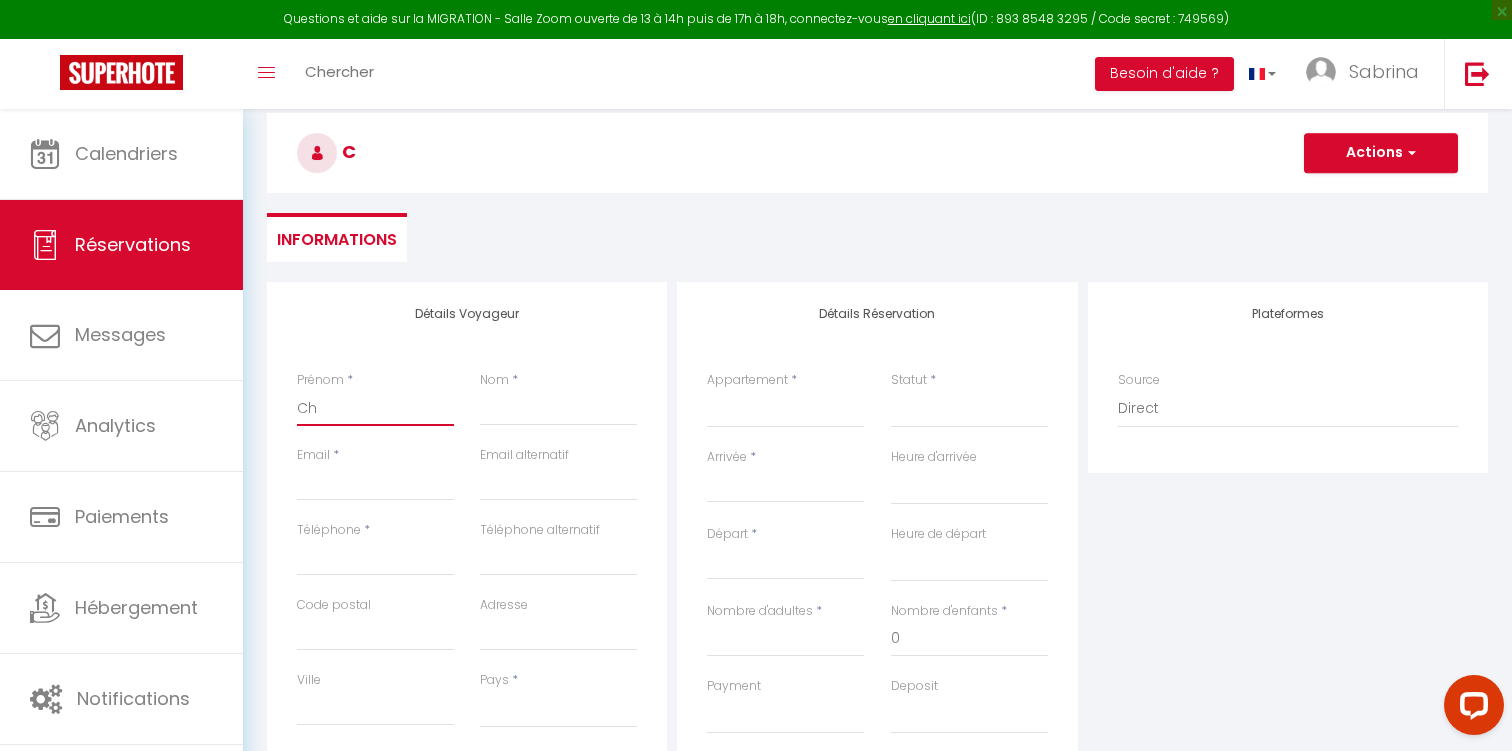 select 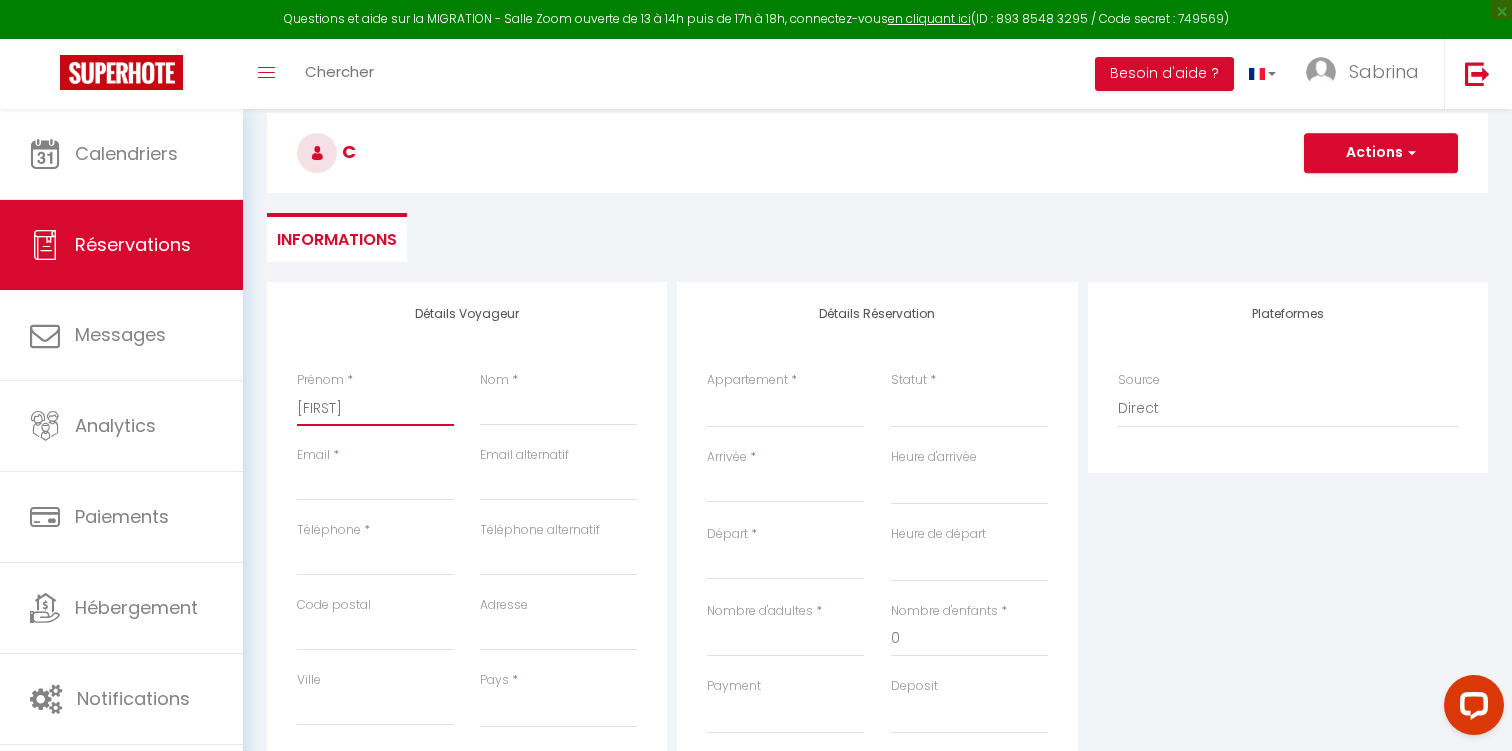 select 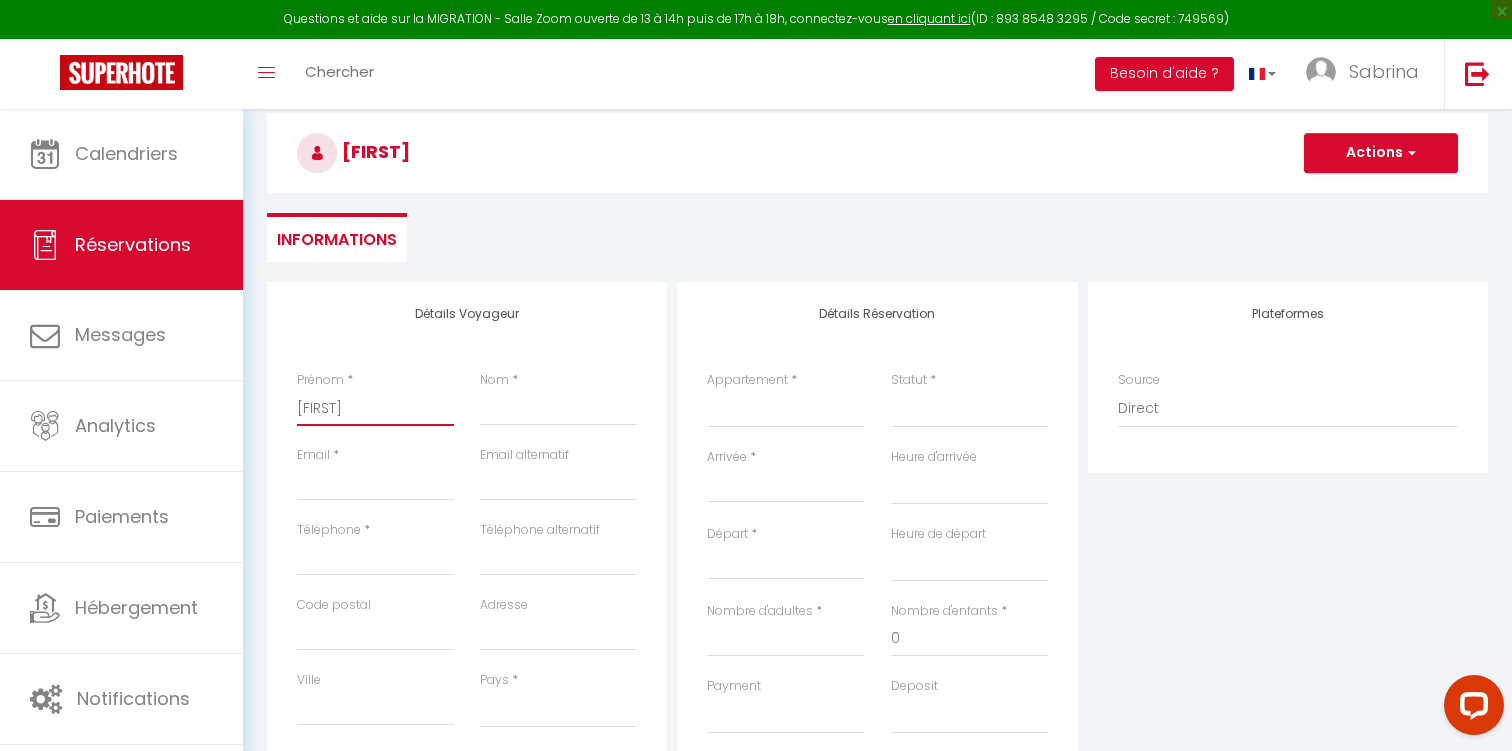 type on "[FIRST]" 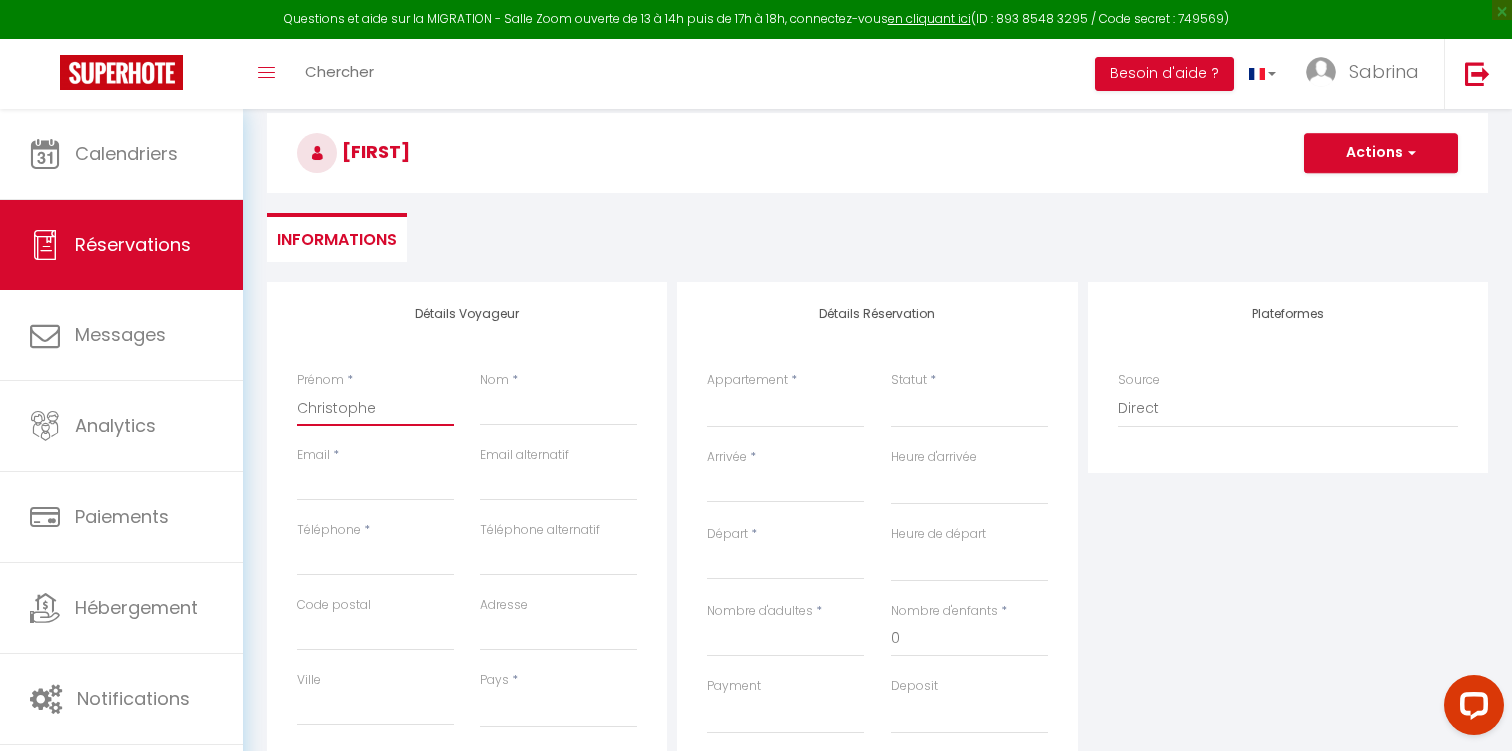 select 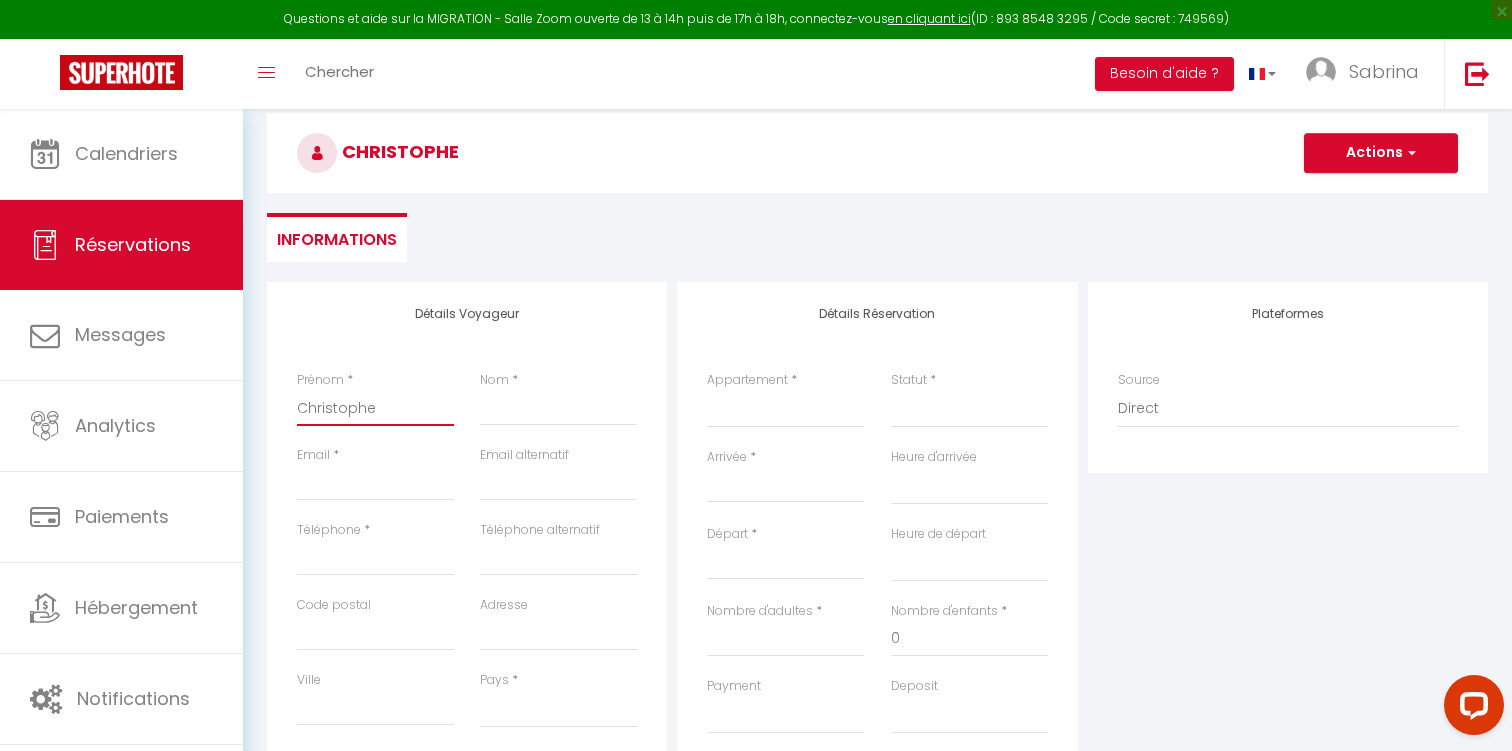 type on "Christophe" 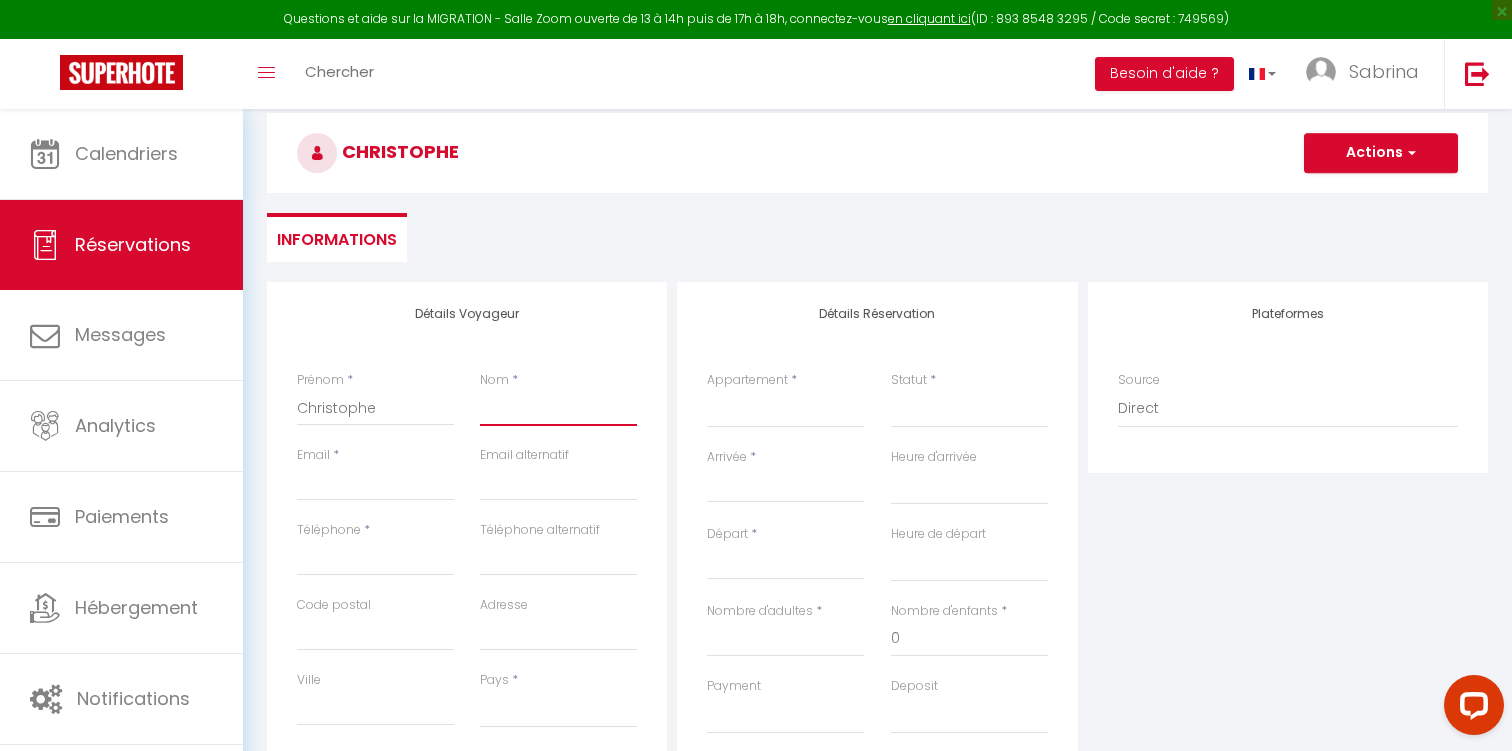 click on "Nom" at bounding box center (558, 408) 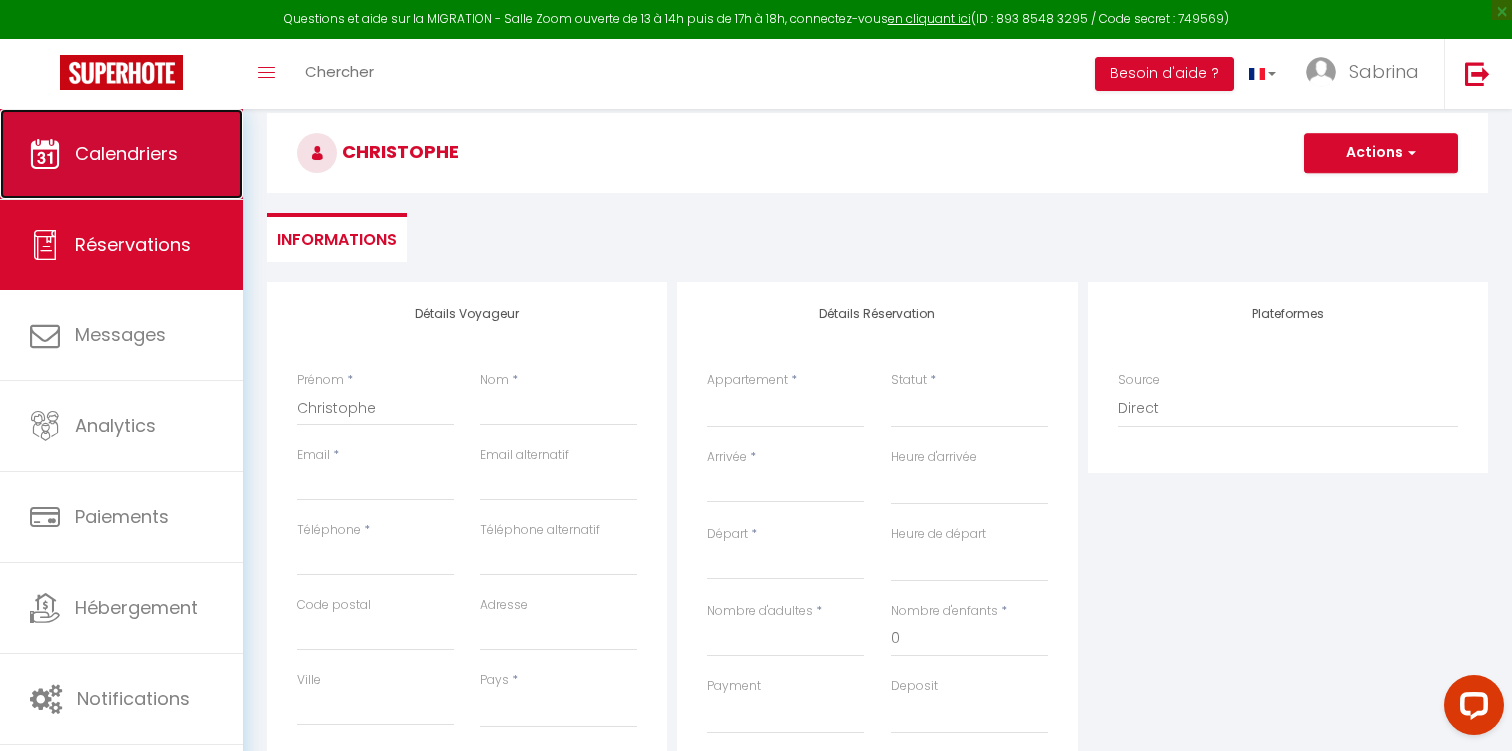 click on "Calendriers" at bounding box center (121, 154) 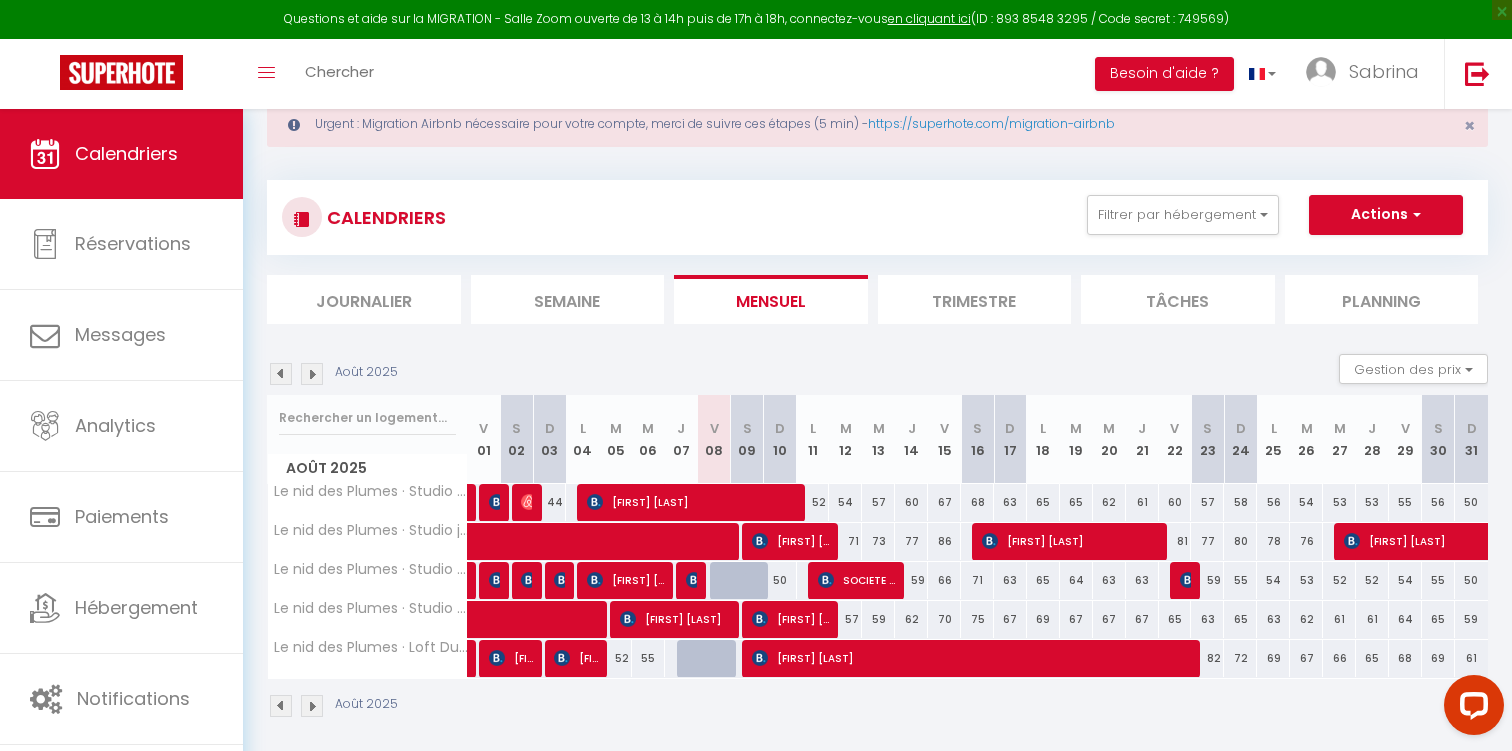 scroll, scrollTop: 108, scrollLeft: 0, axis: vertical 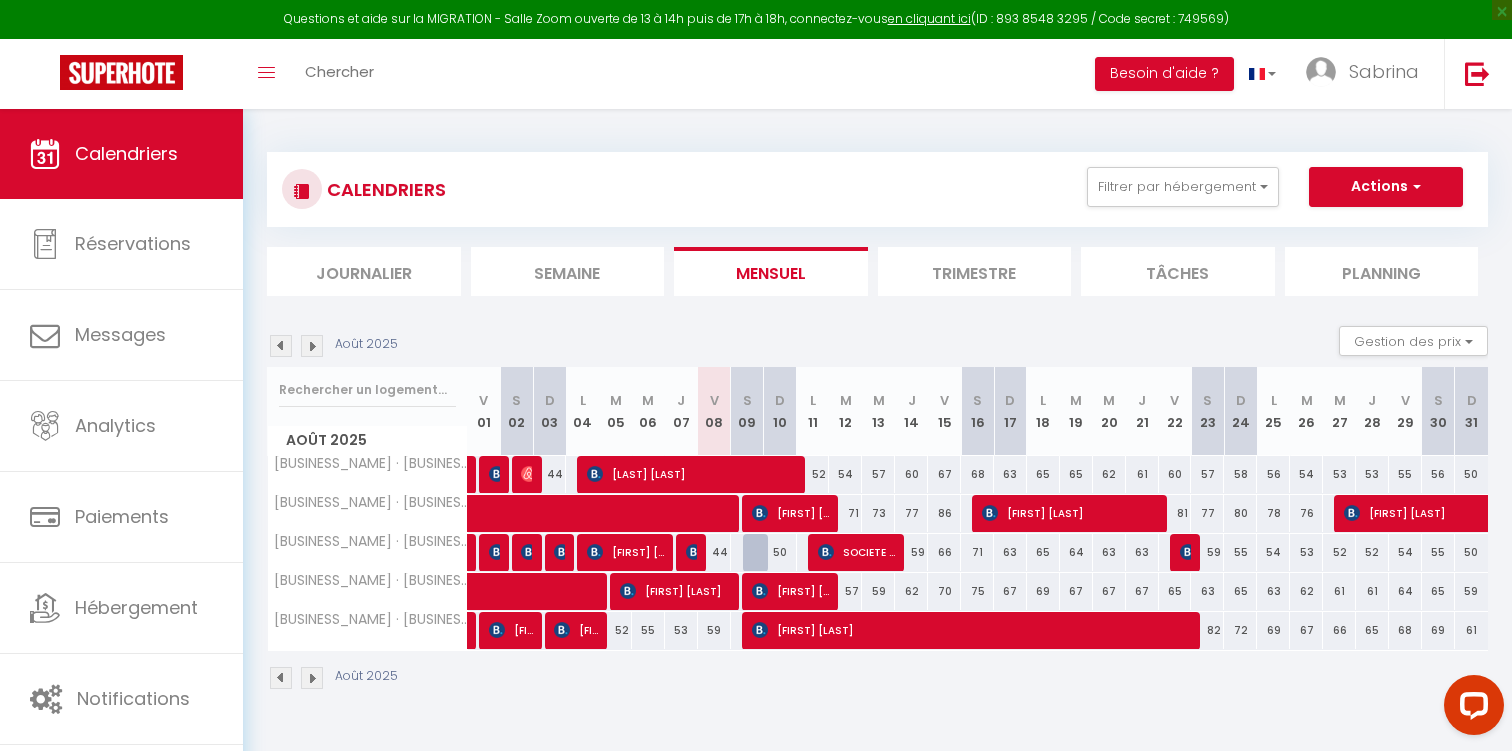 click on "44" at bounding box center (714, 552) 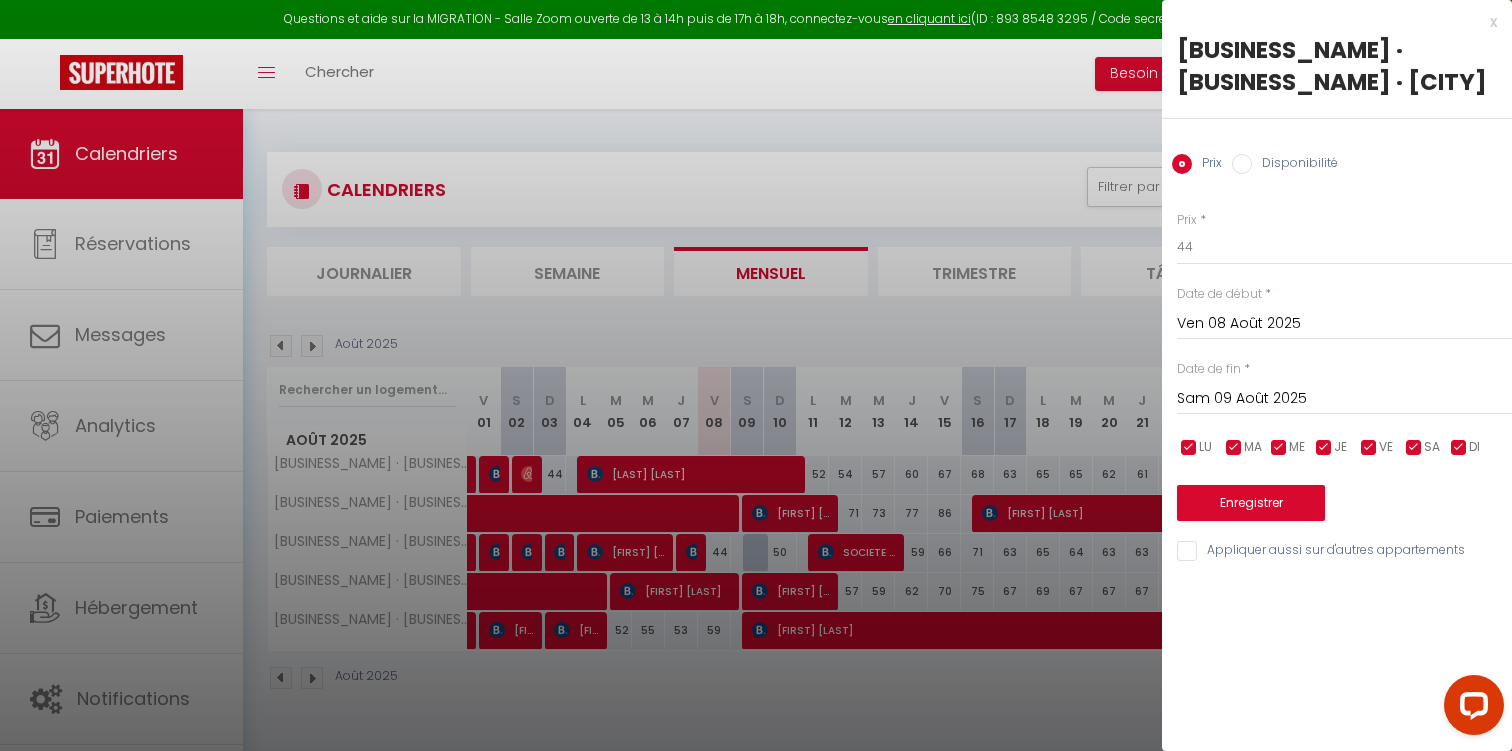 click on "Disponibilité" at bounding box center (1242, 164) 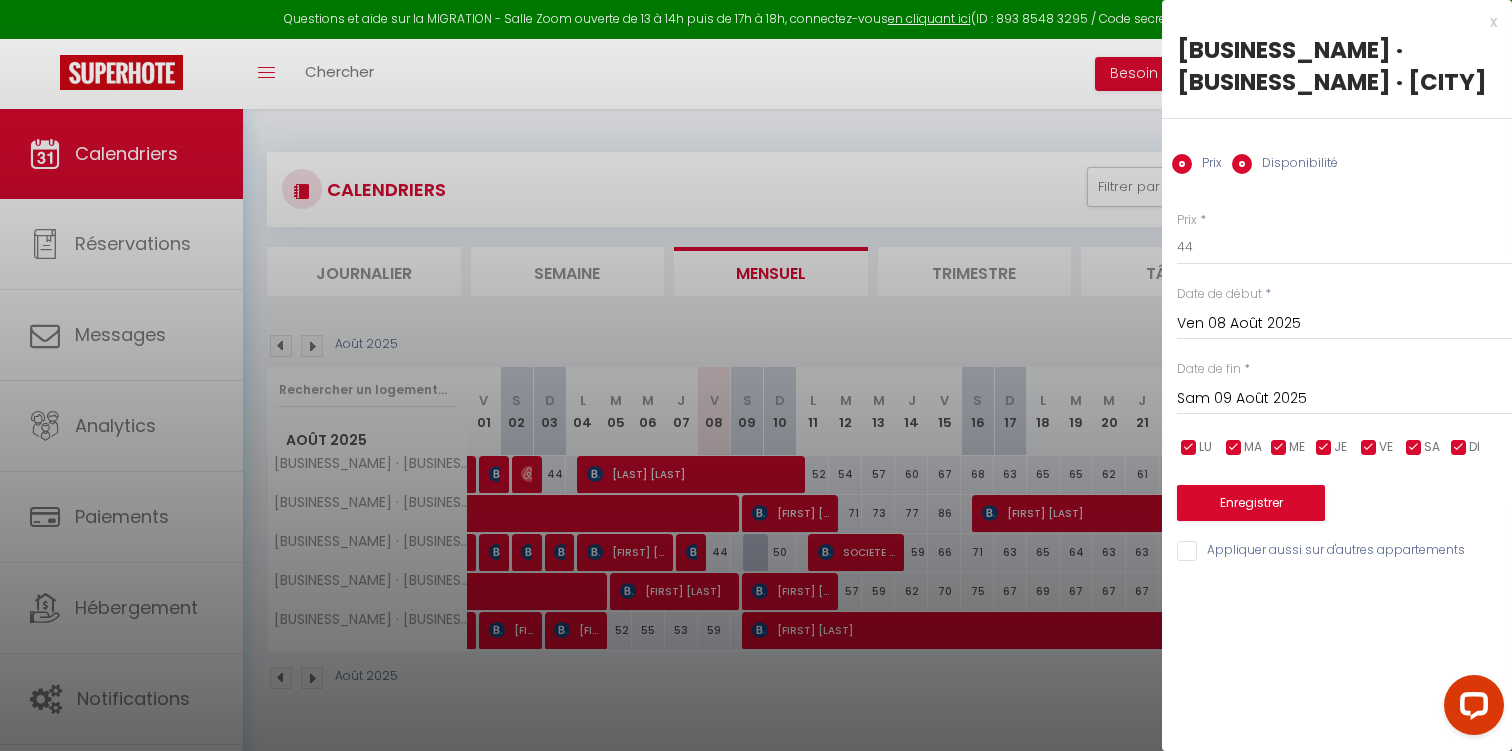 radio on "false" 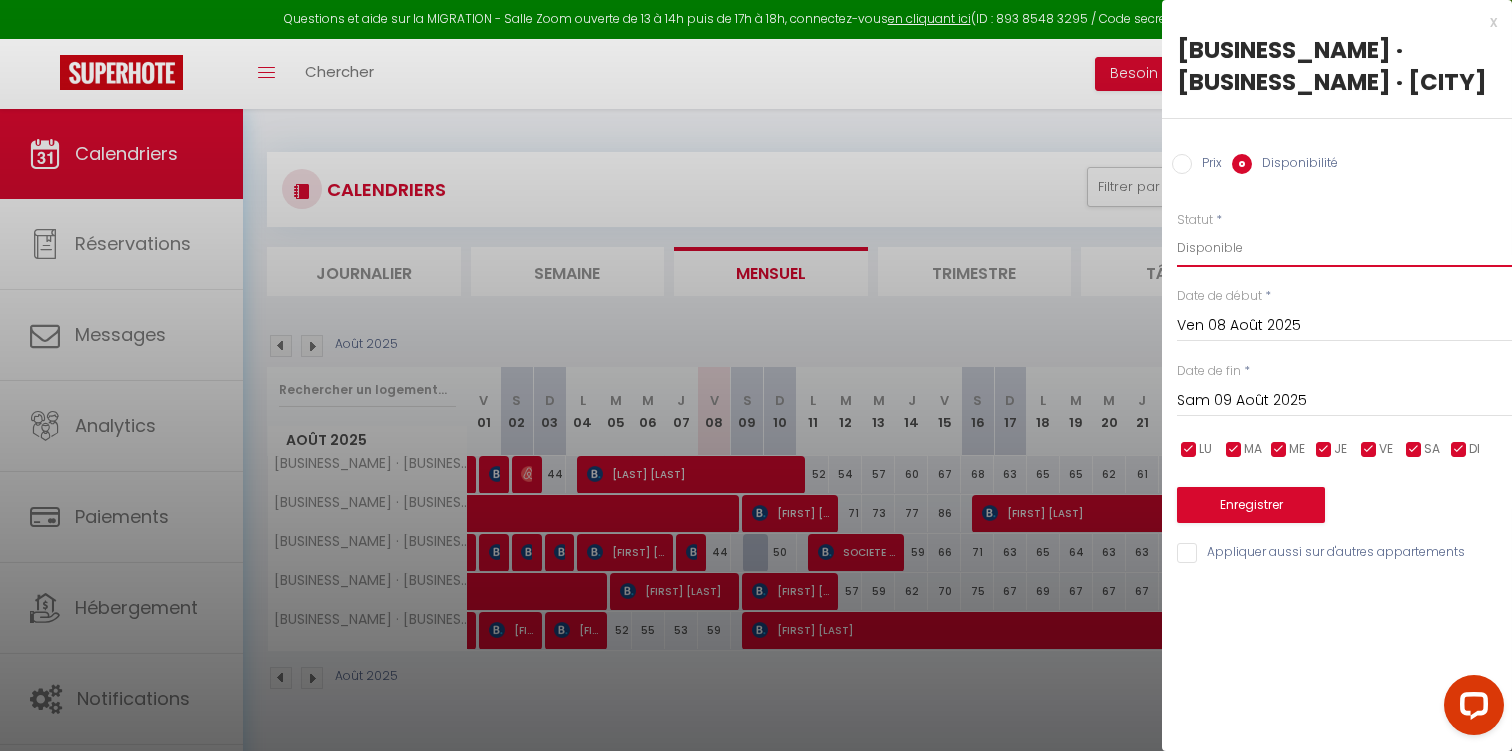 click on "Disponible
Indisponible" at bounding box center (1344, 248) 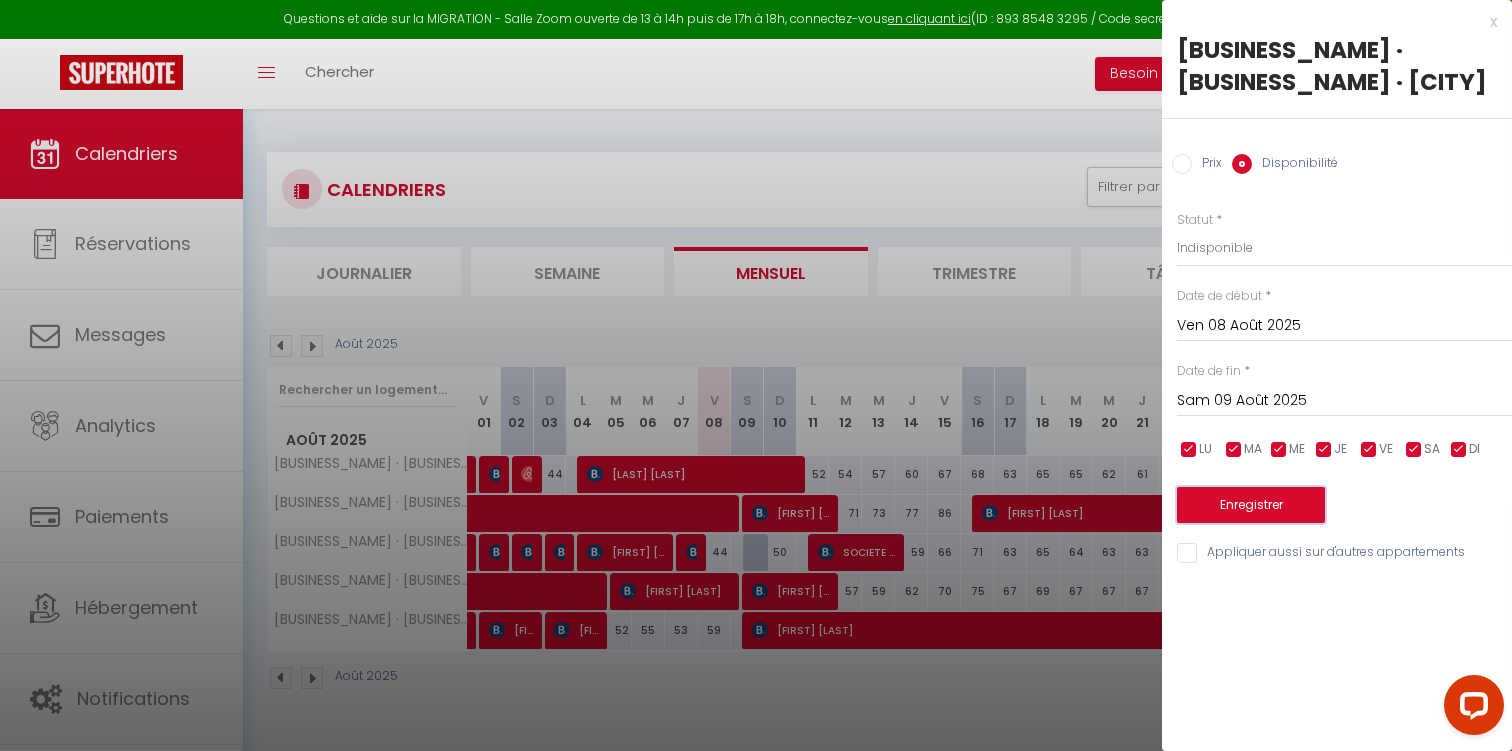 click on "Enregistrer" at bounding box center [1251, 505] 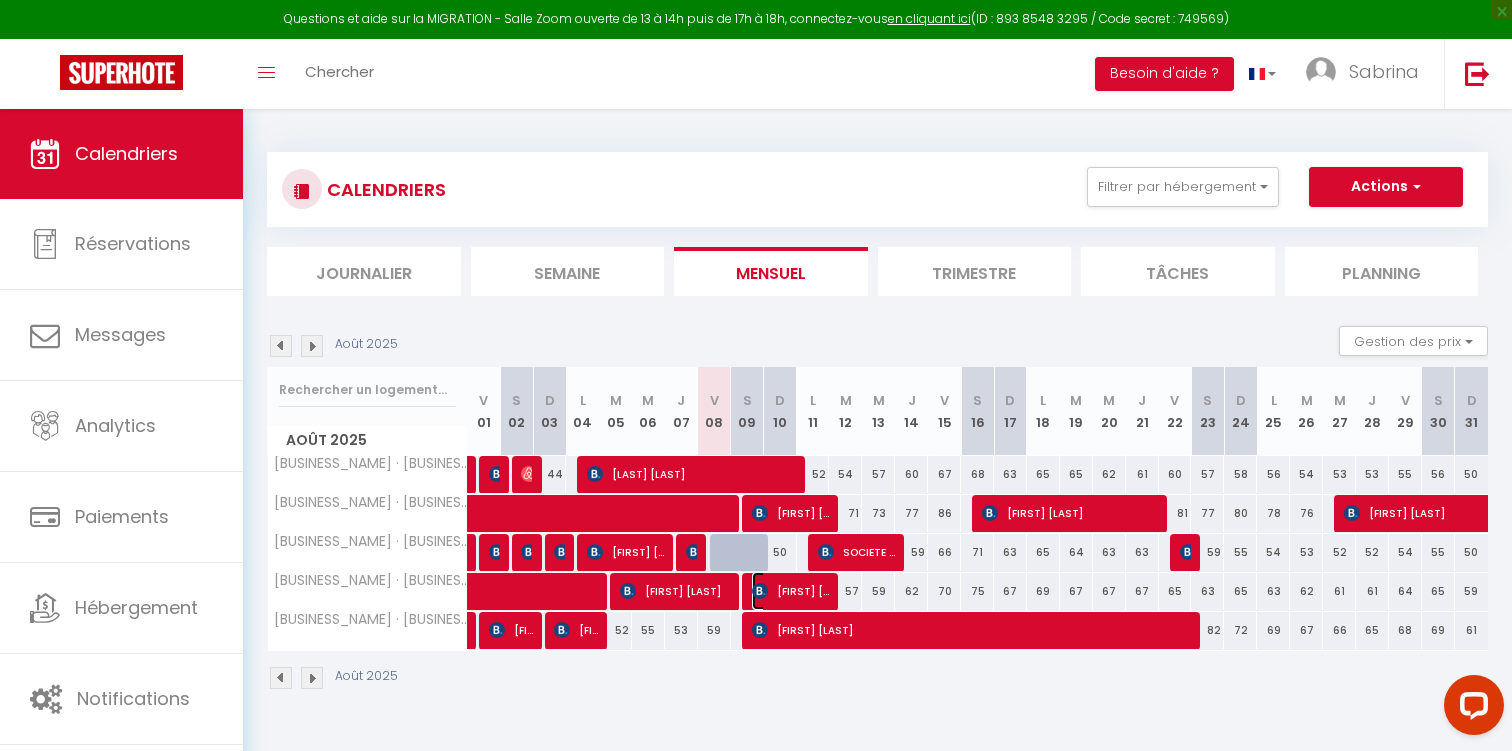 click on "[FIRST] [LAST]" at bounding box center [790, 591] 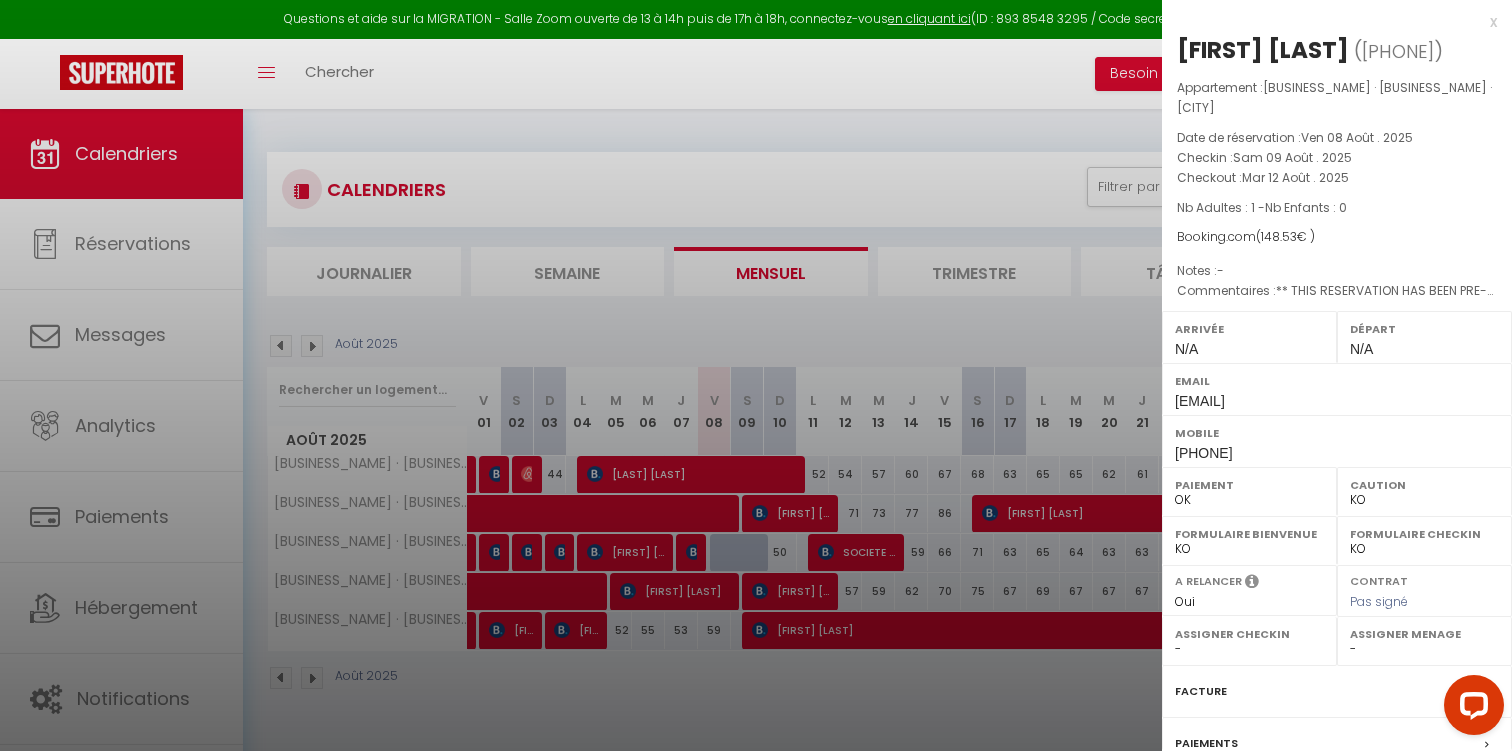 click at bounding box center [756, 375] 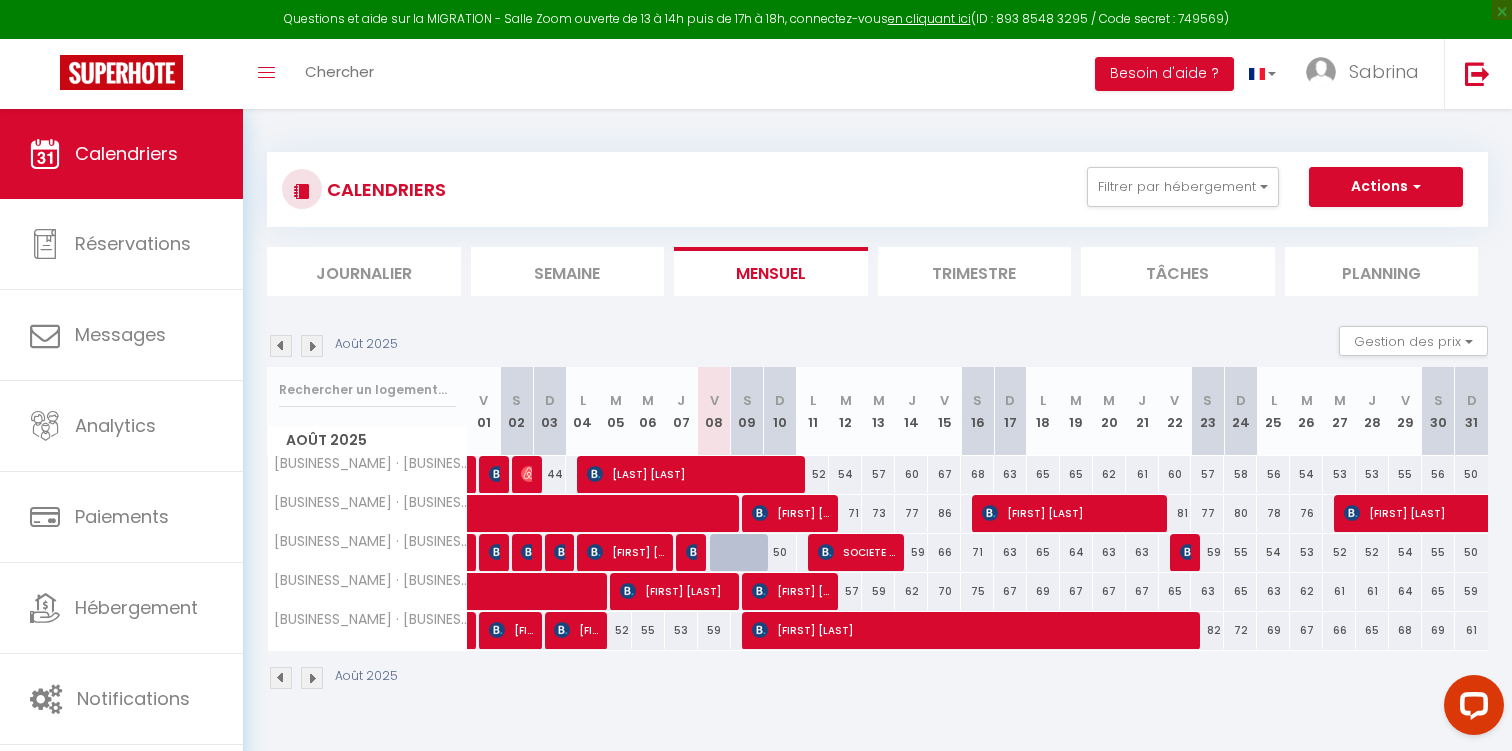 click on "59" at bounding box center (714, 630) 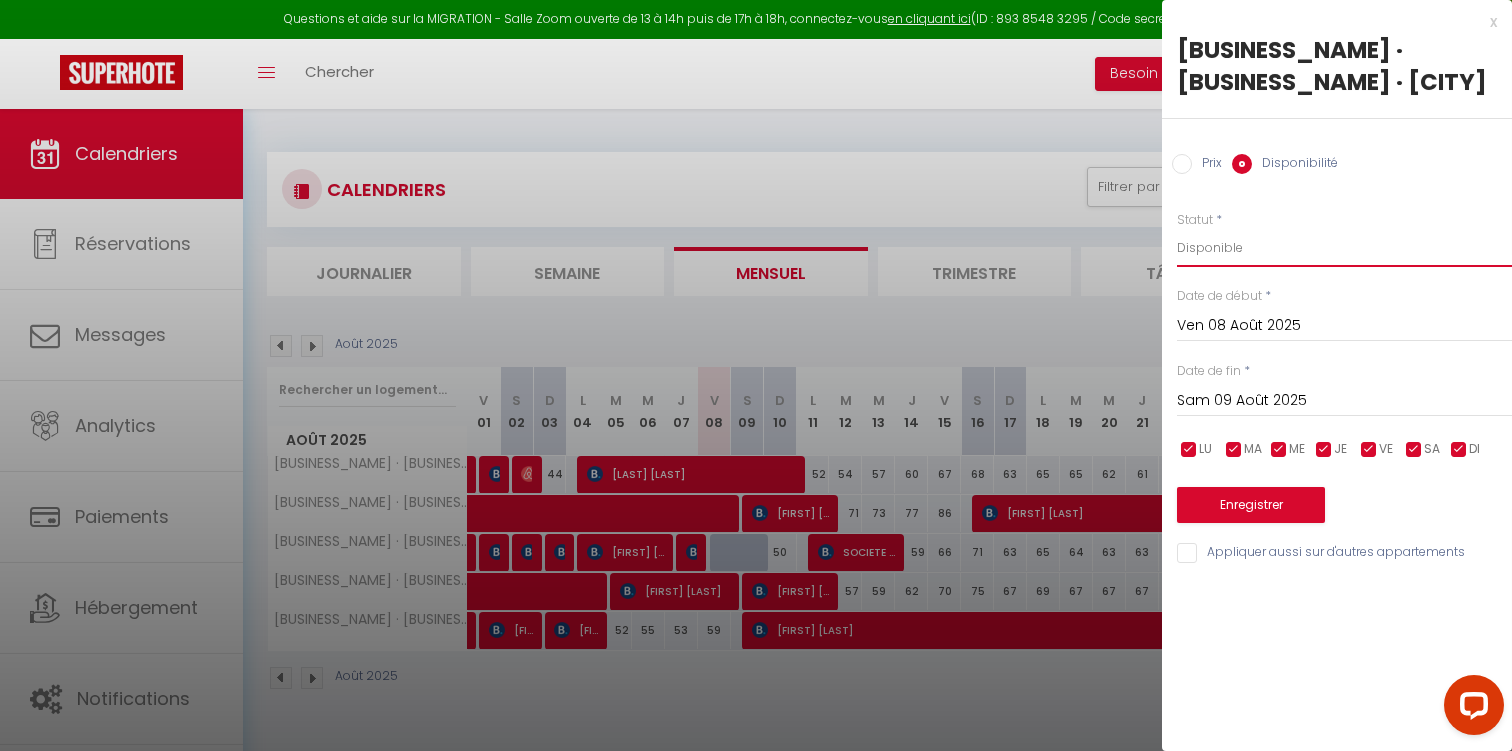 click on "Disponible
Indisponible" at bounding box center (1344, 248) 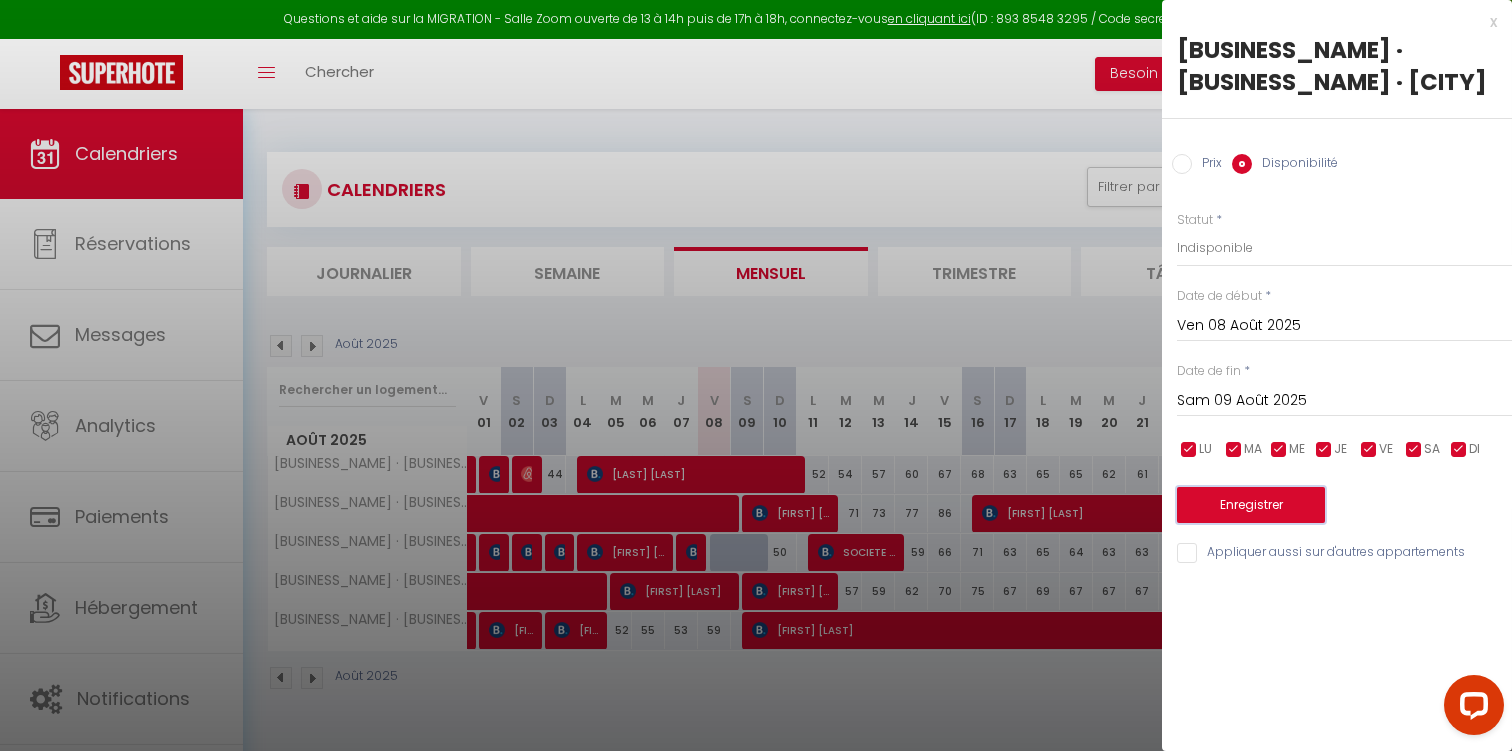 click on "Enregistrer" at bounding box center [1251, 505] 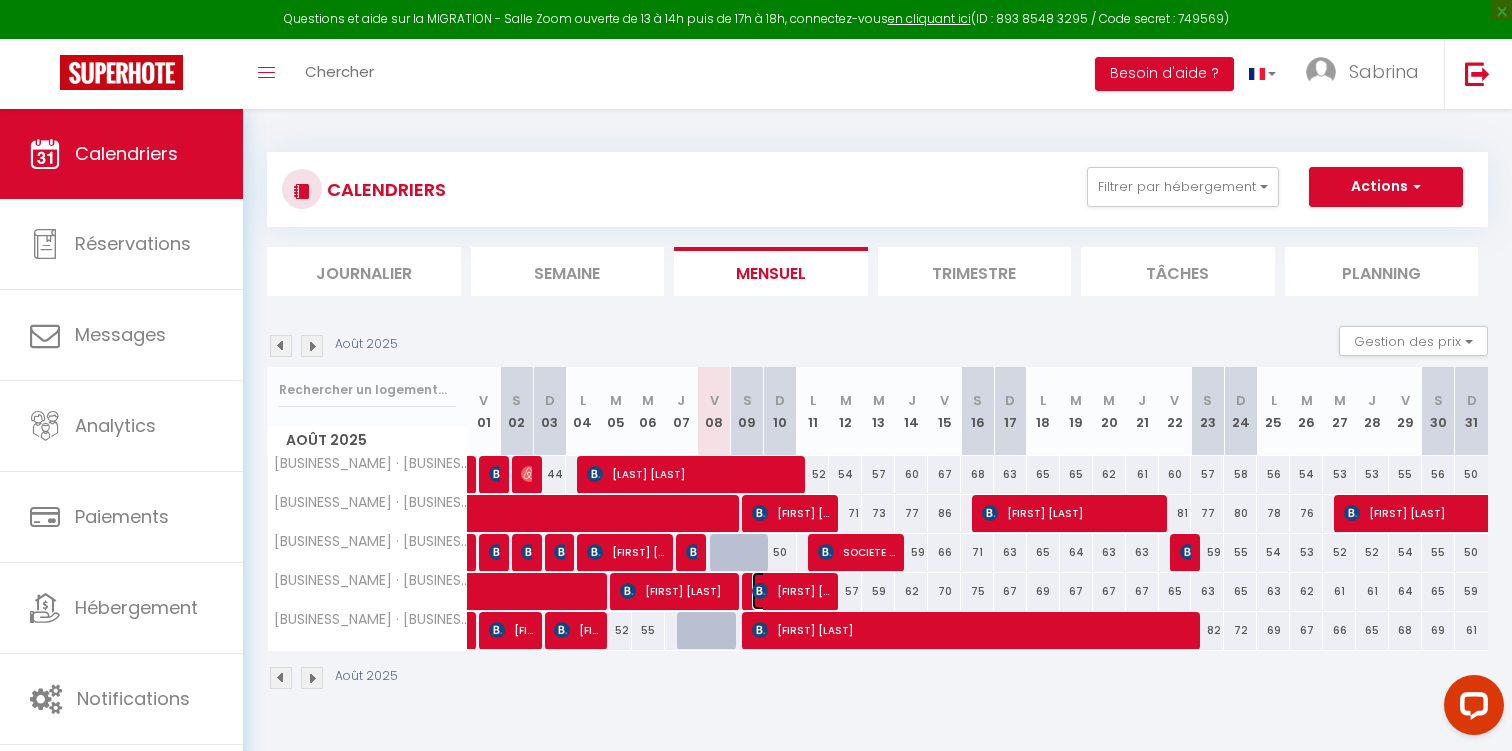 click on "[FIRST] [LAST]" at bounding box center [790, 591] 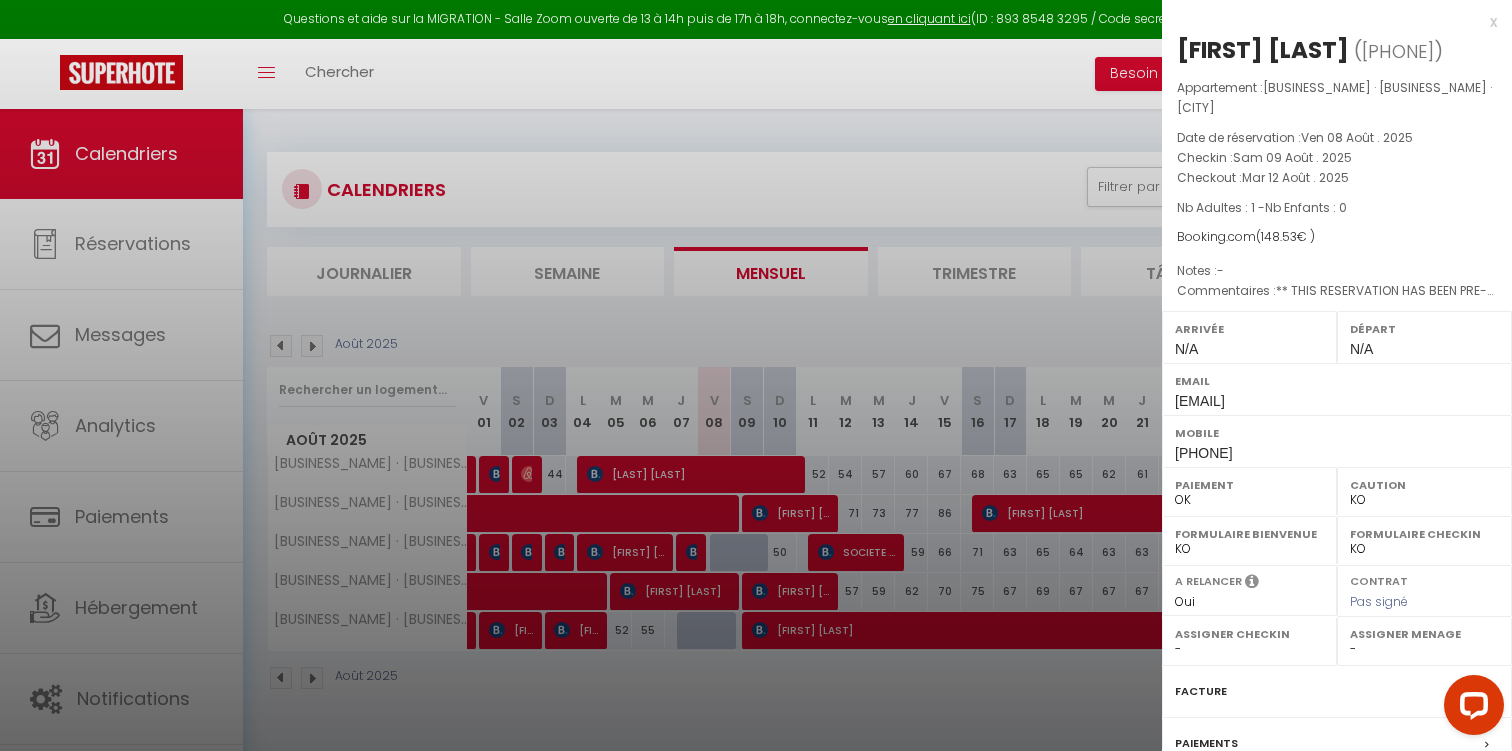 click at bounding box center [756, 375] 